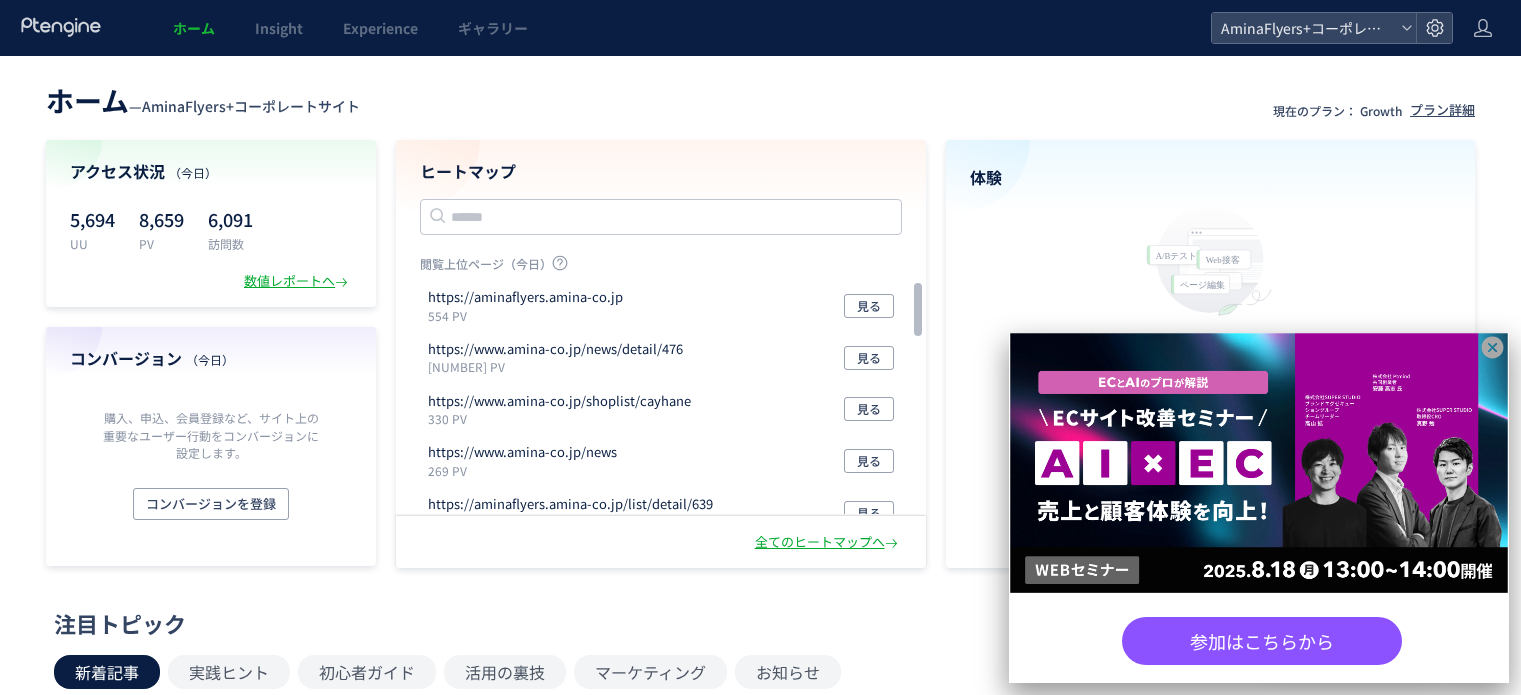 scroll, scrollTop: 0, scrollLeft: 0, axis: both 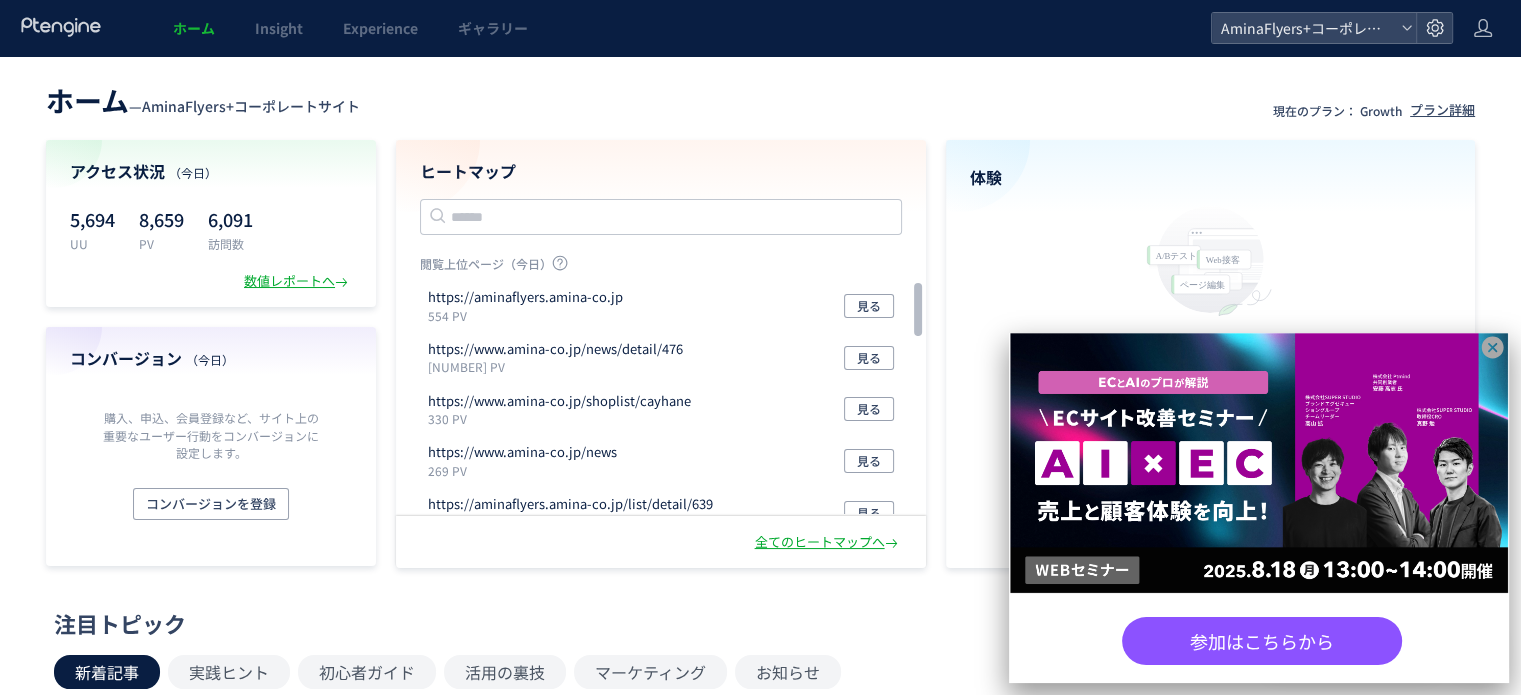 click 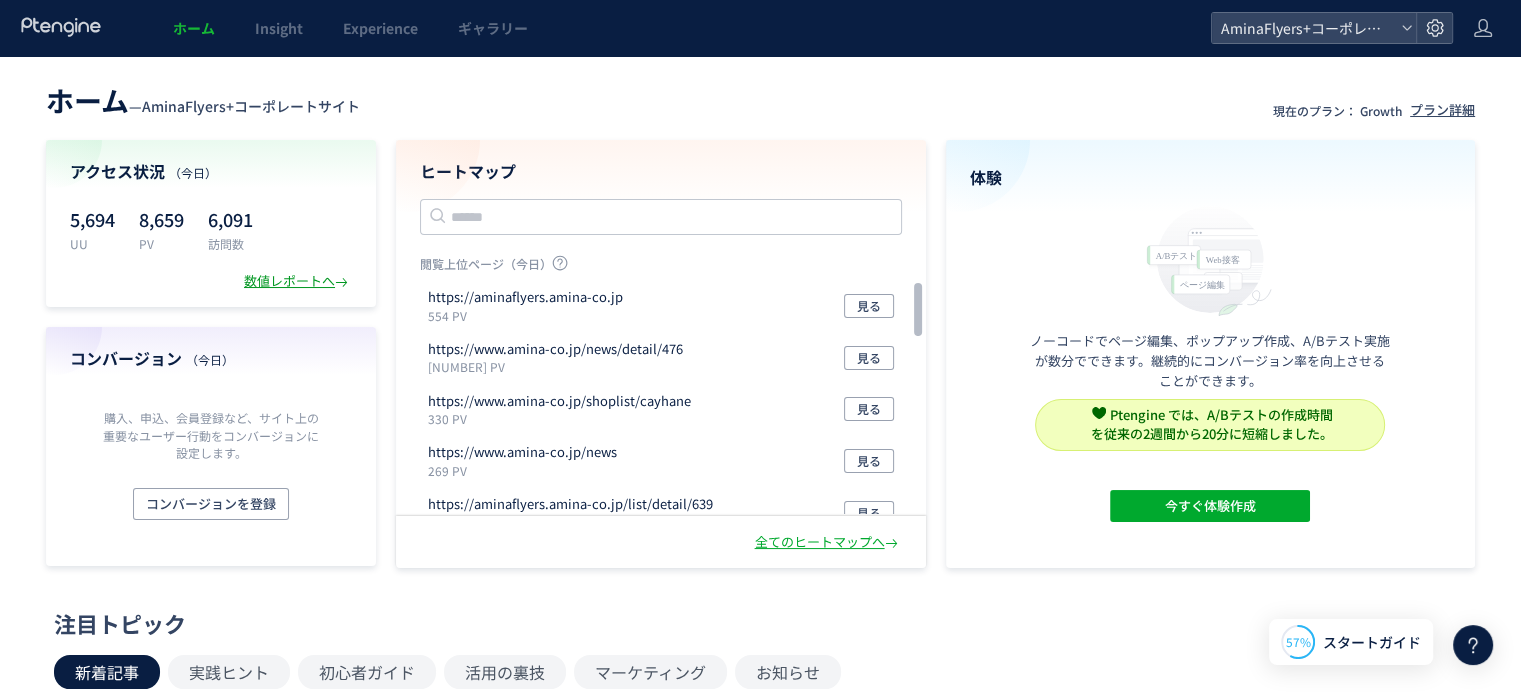 click on "数値レポートへ" at bounding box center [298, 281] 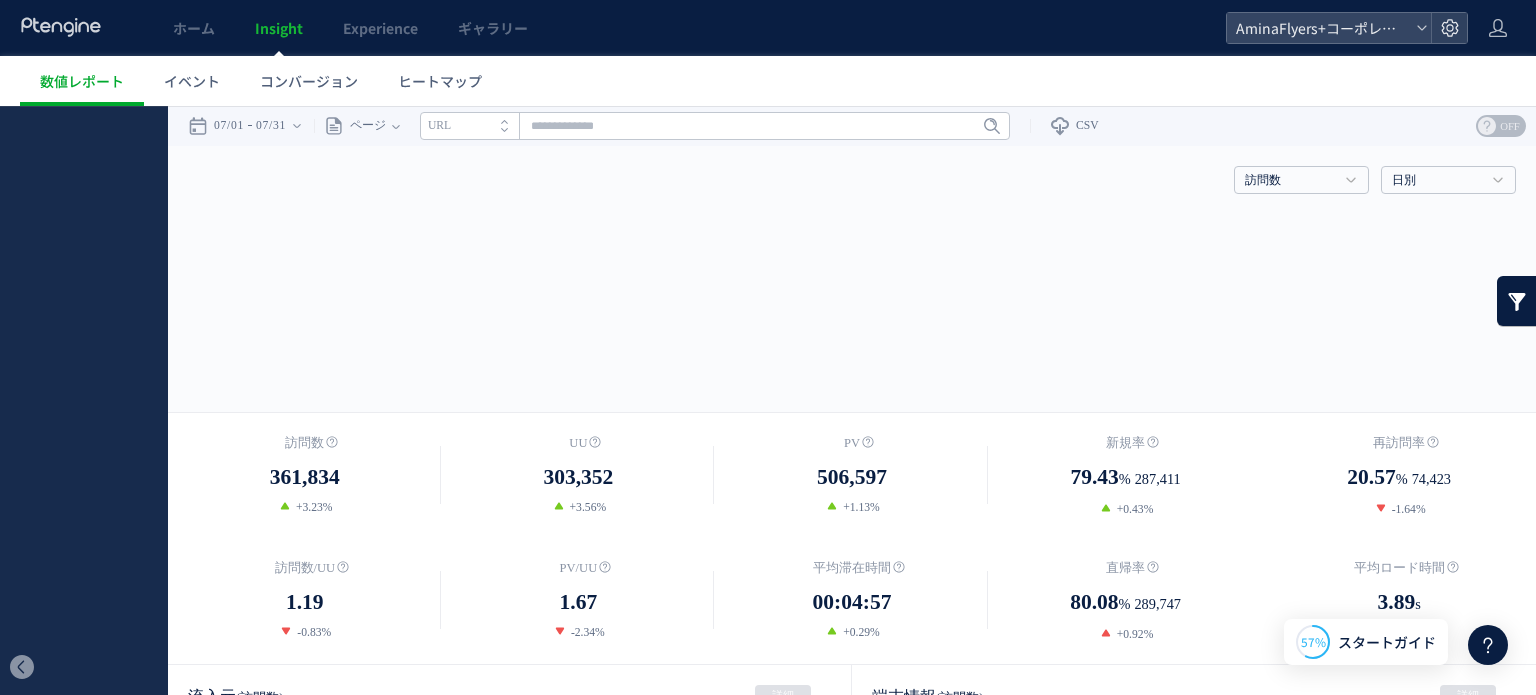 scroll, scrollTop: 0, scrollLeft: 0, axis: both 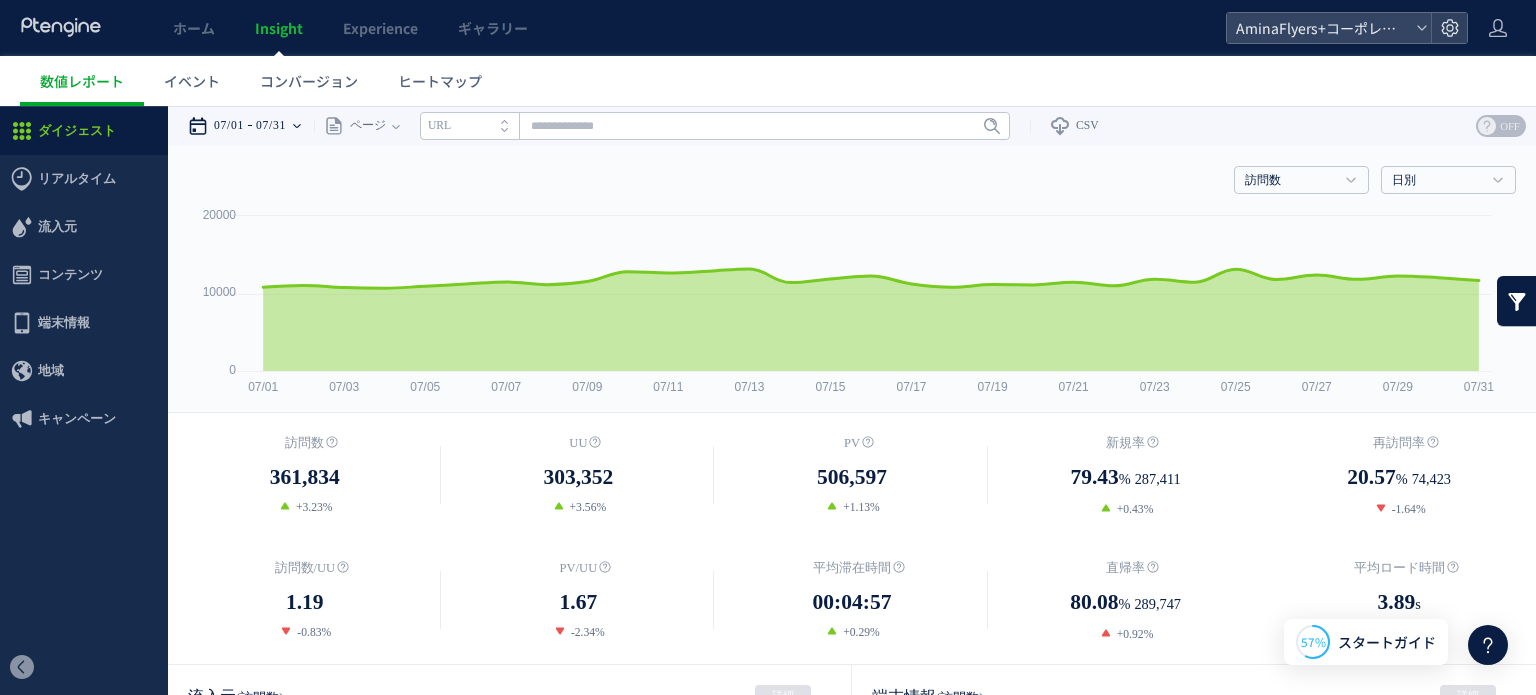 click on "[DATE]
[DATE]" at bounding box center [251, 126] 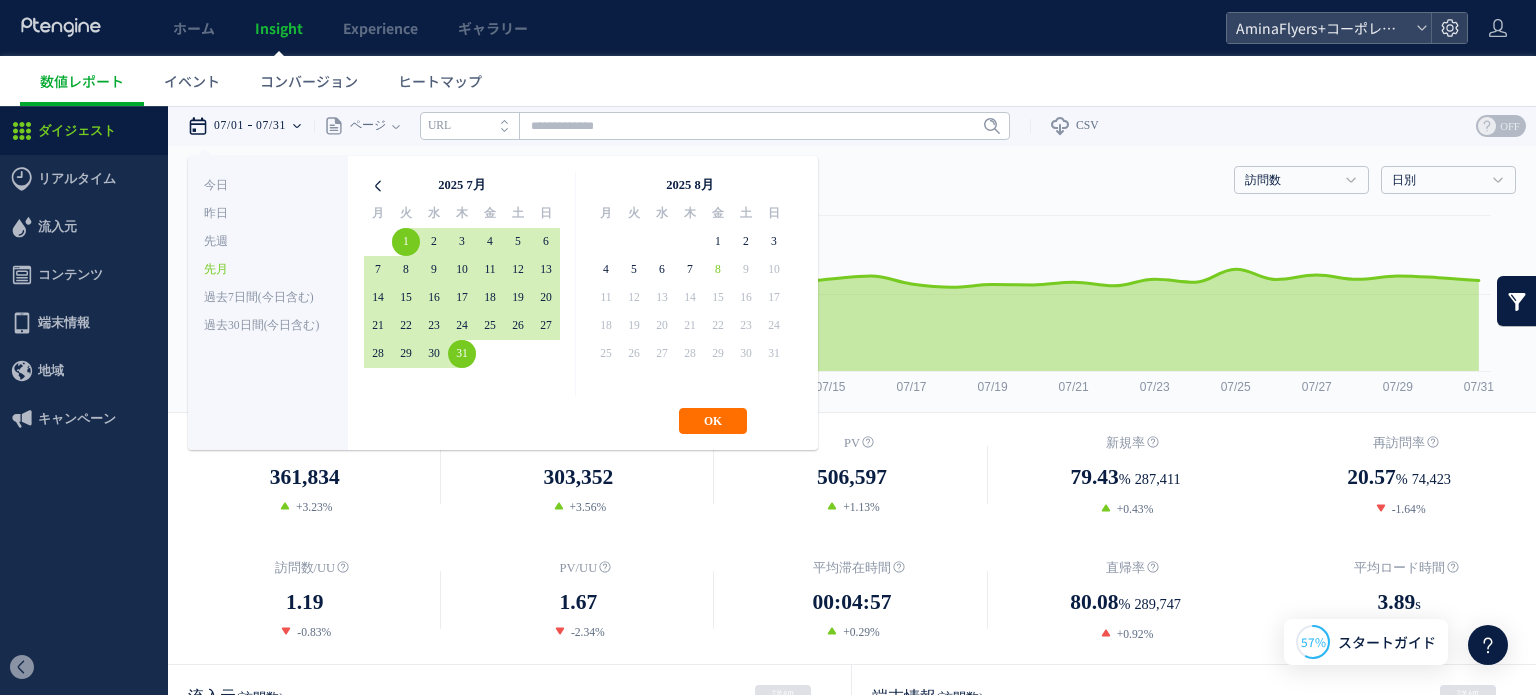 click at bounding box center [378, 186] 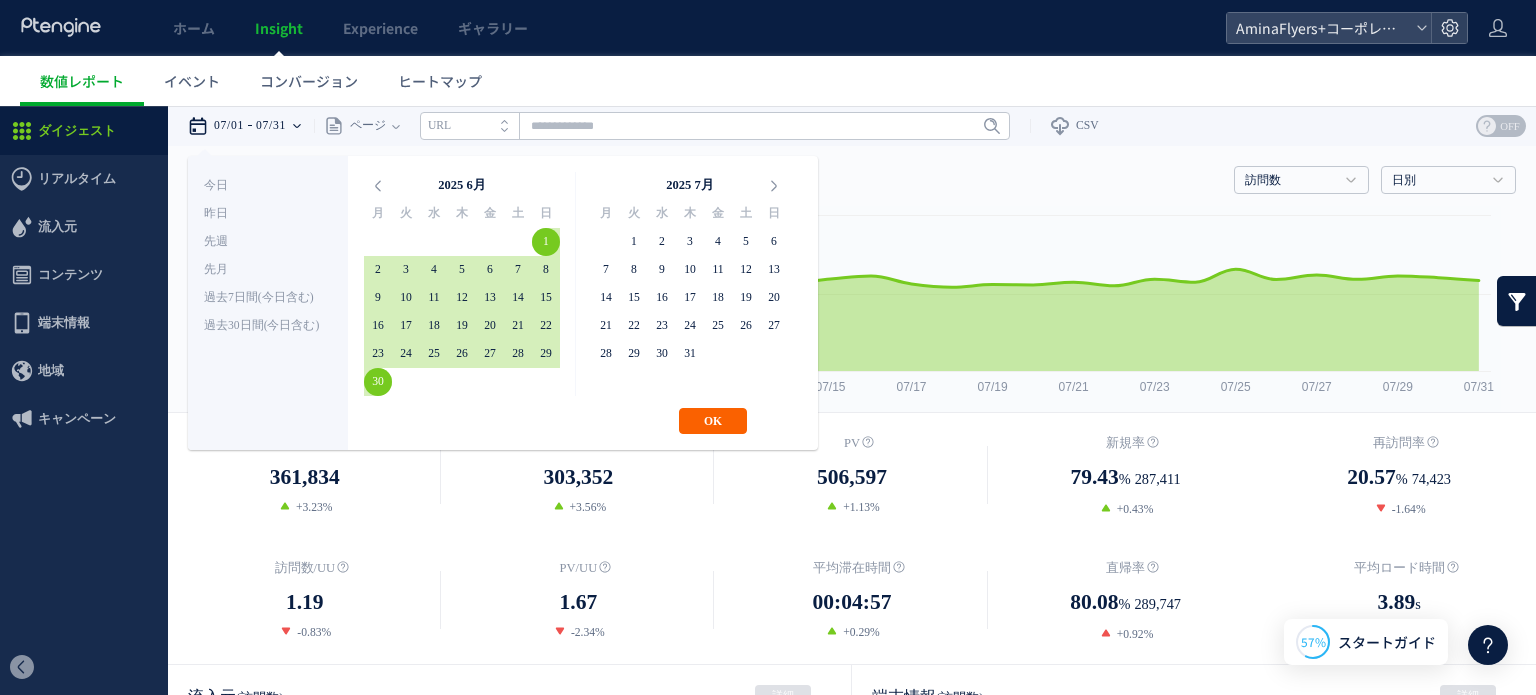 click on "OK" at bounding box center [713, 421] 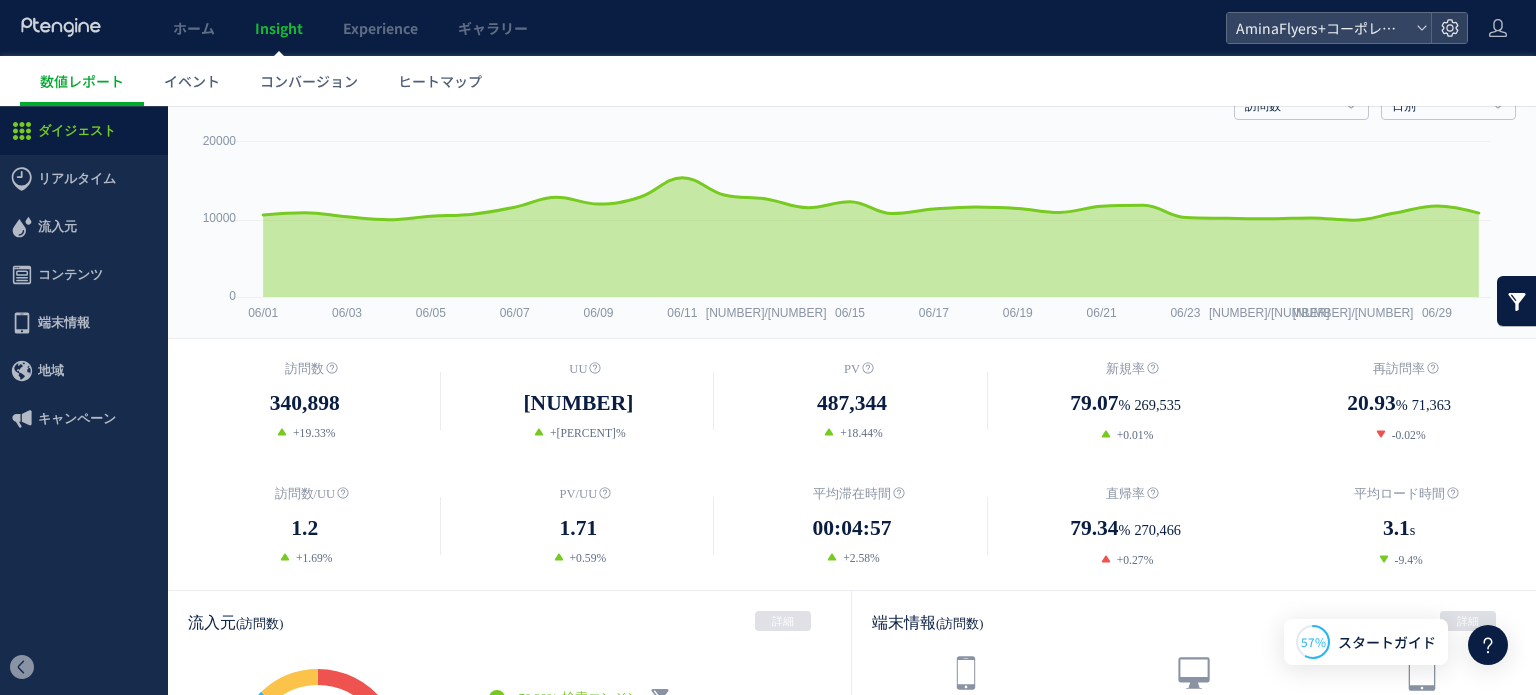 scroll, scrollTop: 0, scrollLeft: 0, axis: both 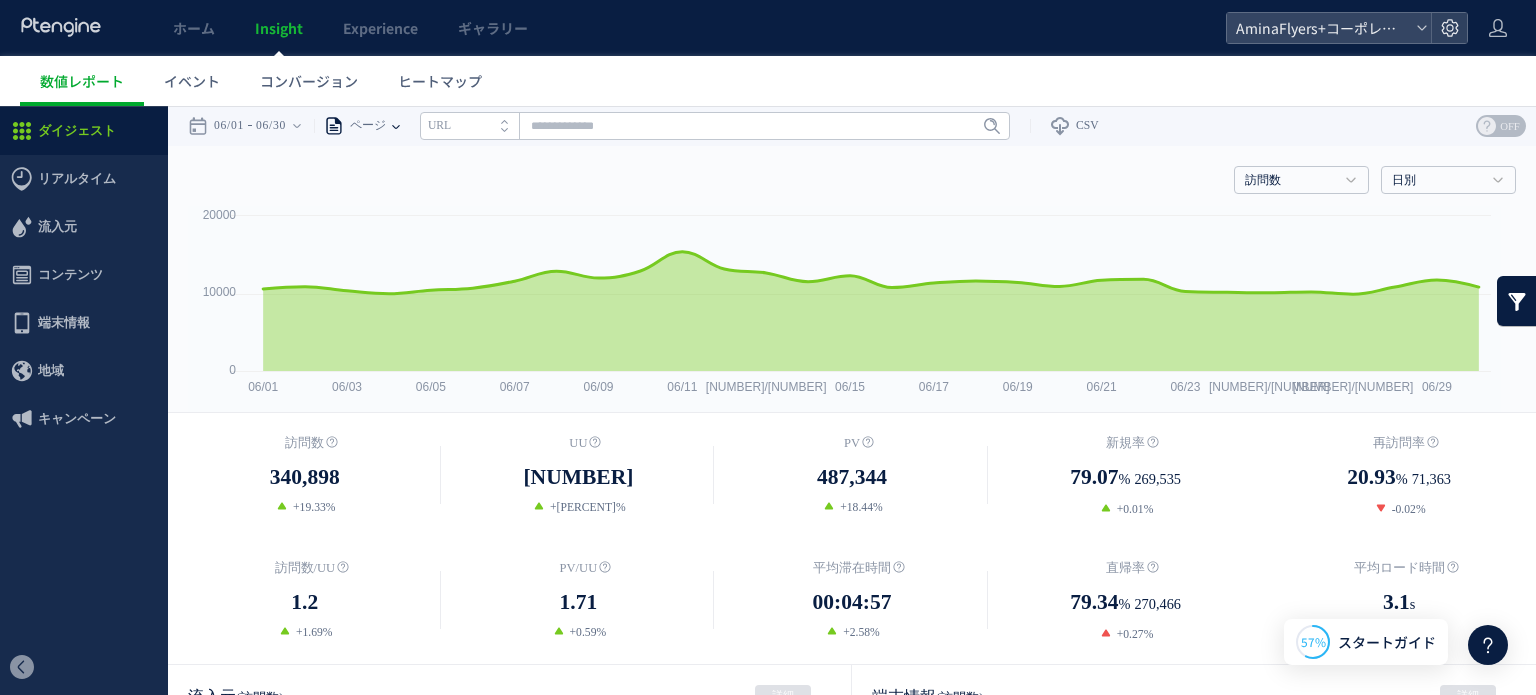 click 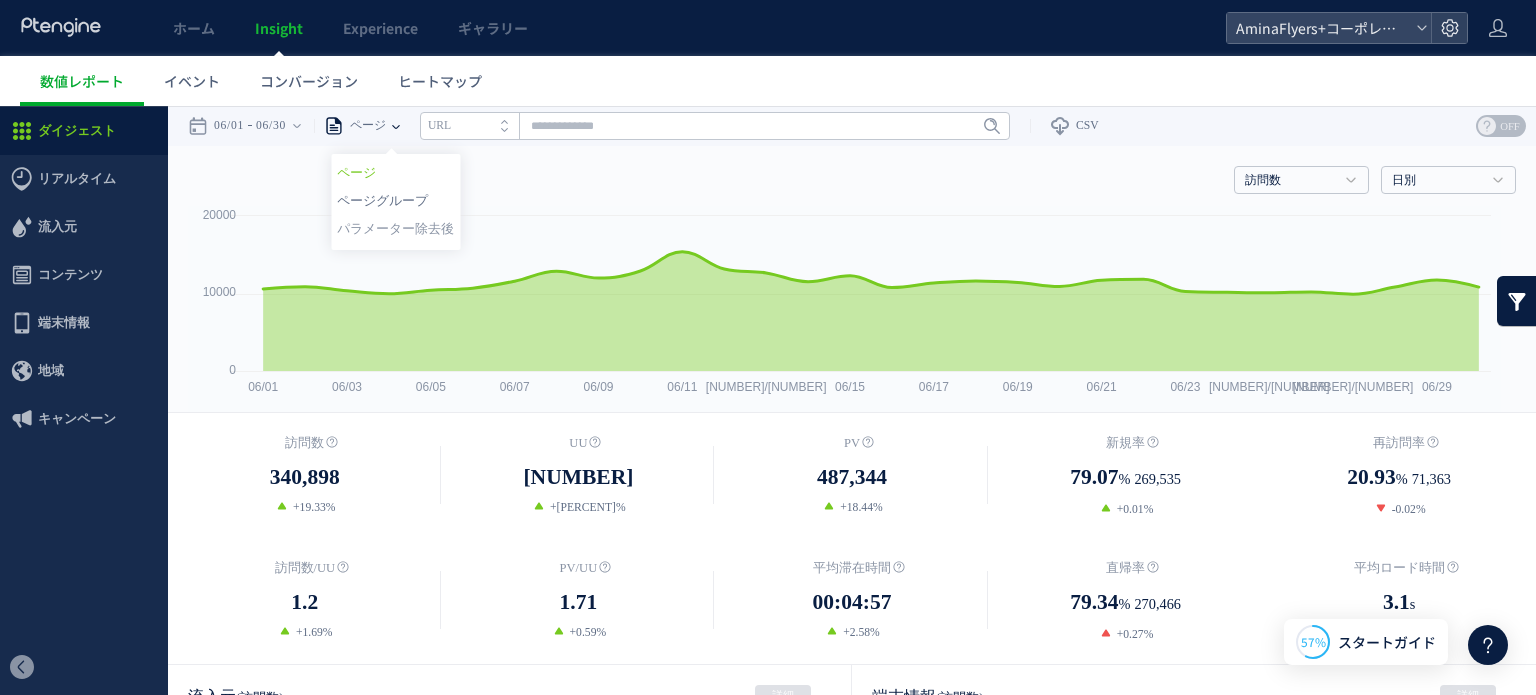 click on "ページグループ" at bounding box center (395, 201) 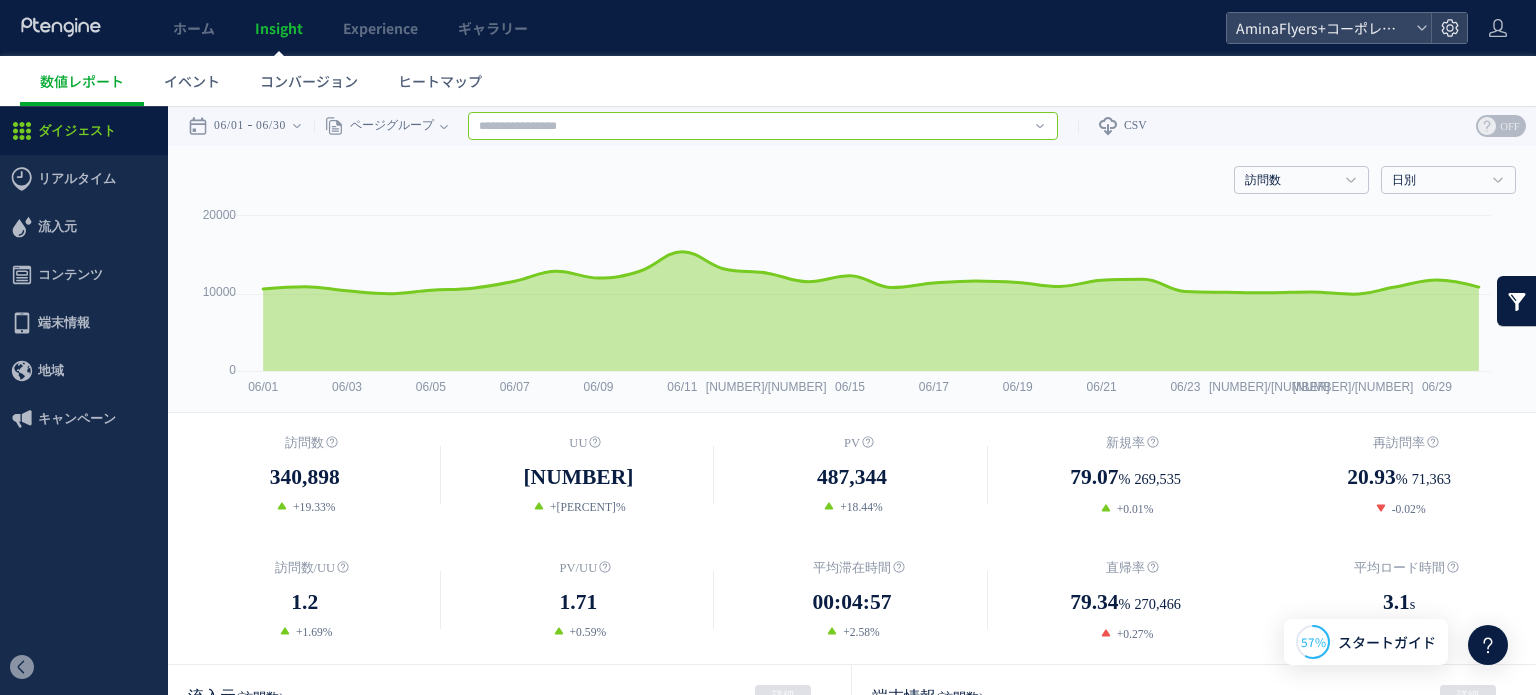 click at bounding box center (763, 126) 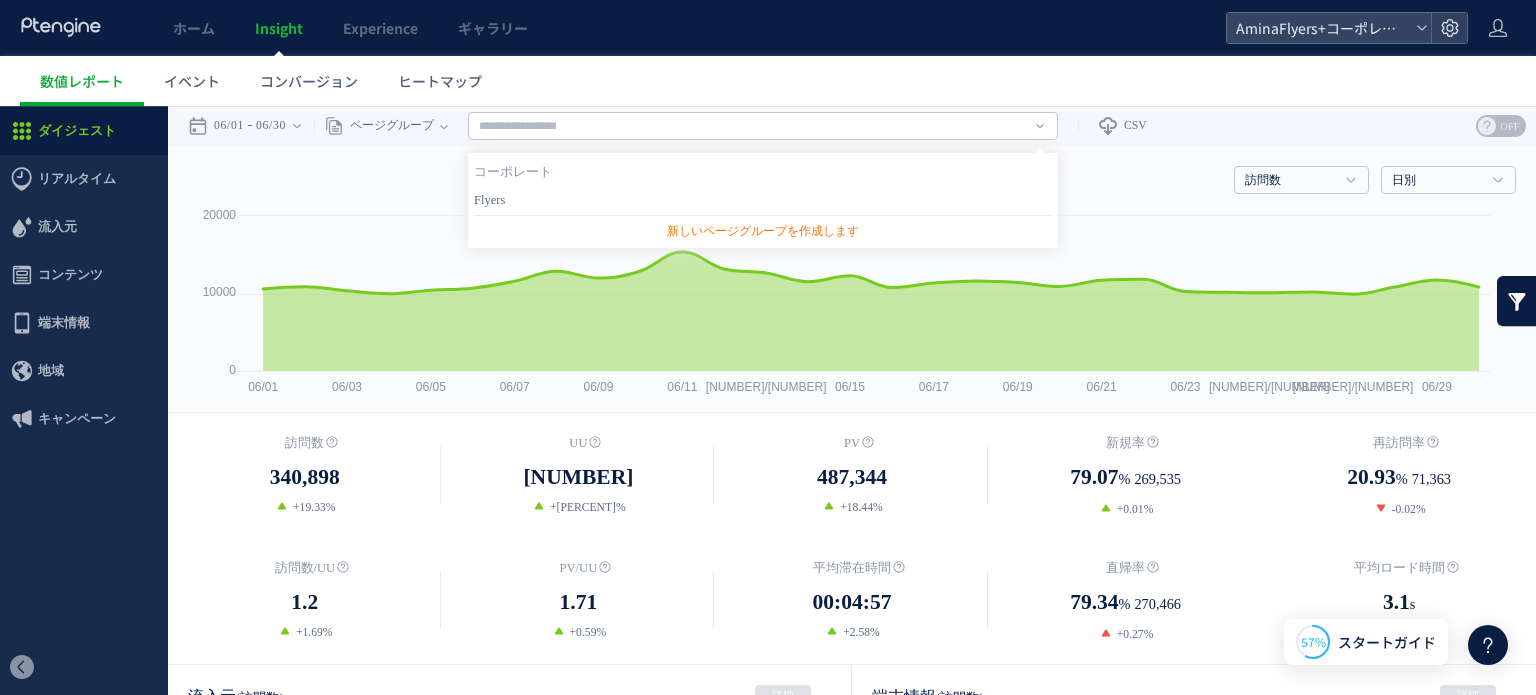 click on "Flyers" at bounding box center (763, 200) 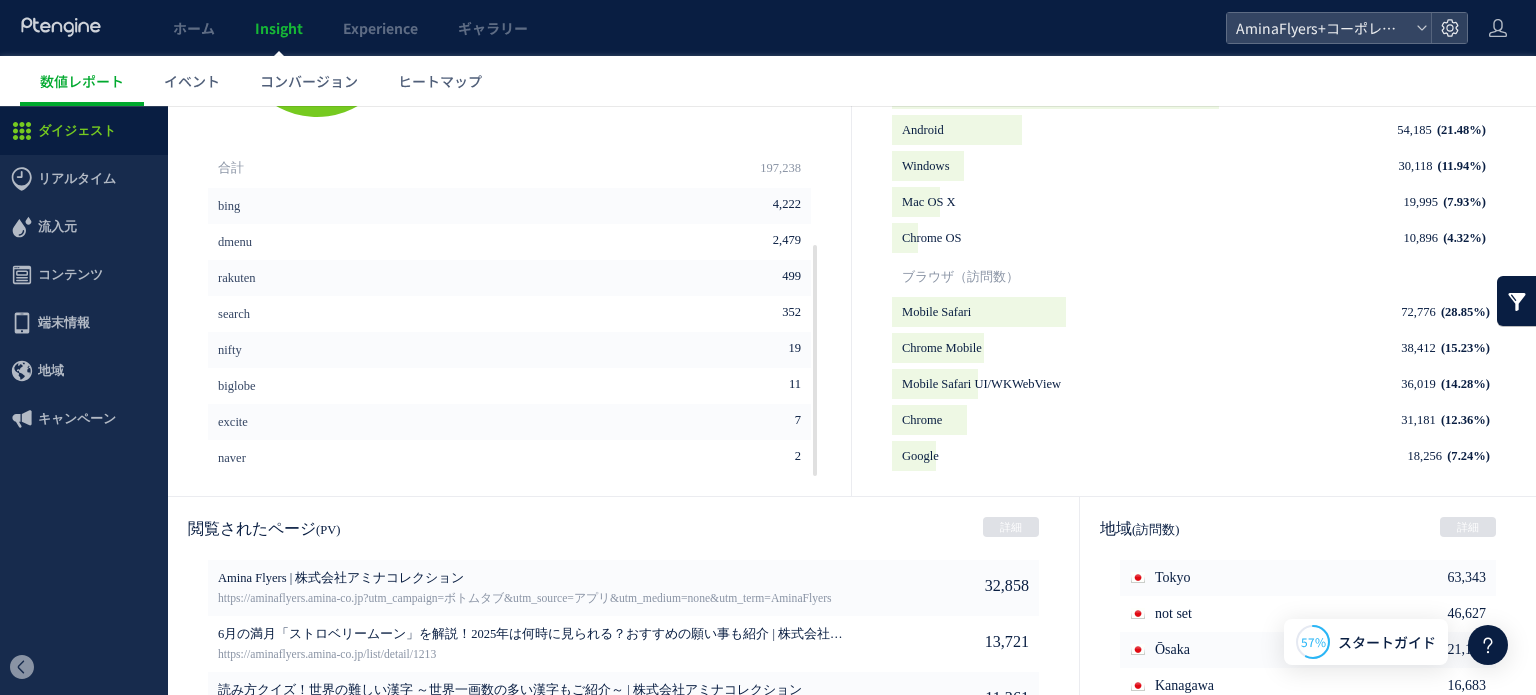 scroll, scrollTop: 900, scrollLeft: 0, axis: vertical 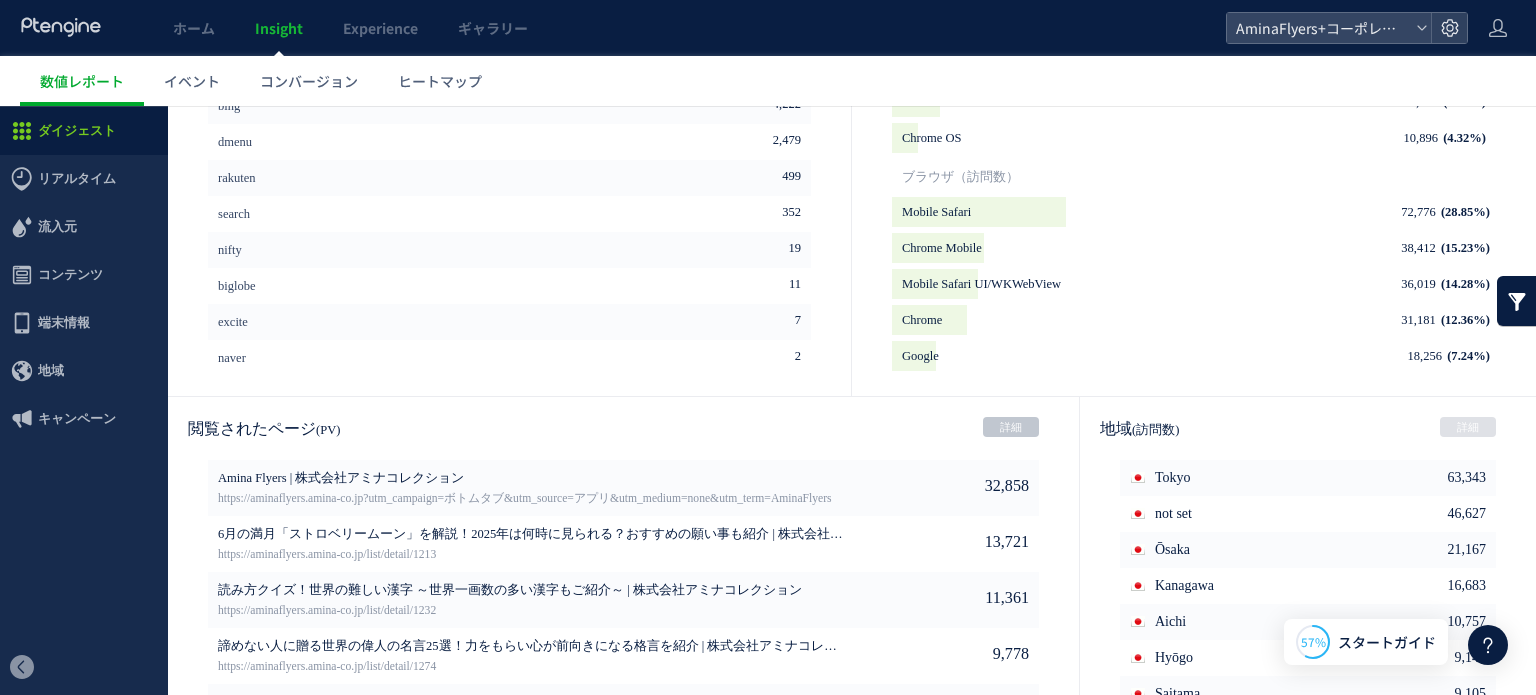 click on "詳細" at bounding box center [1011, 427] 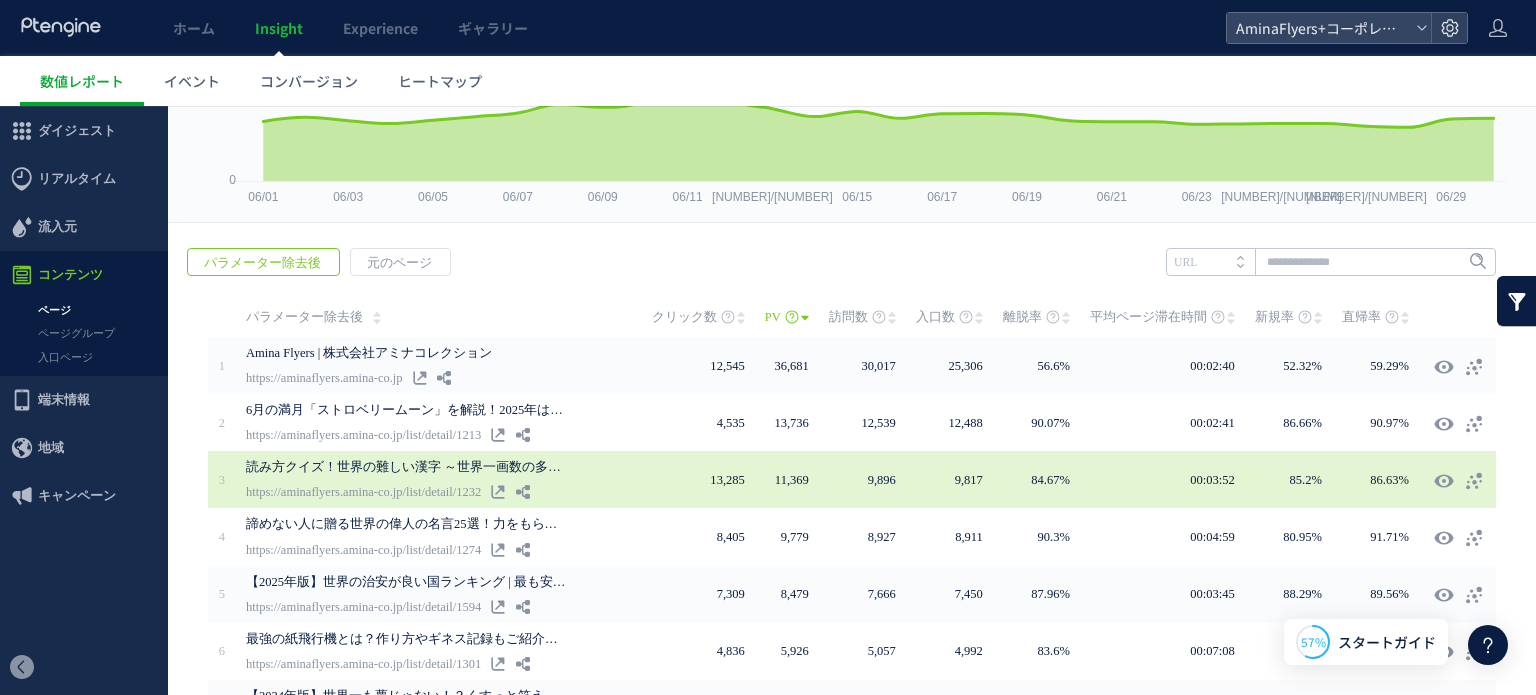 scroll, scrollTop: 200, scrollLeft: 0, axis: vertical 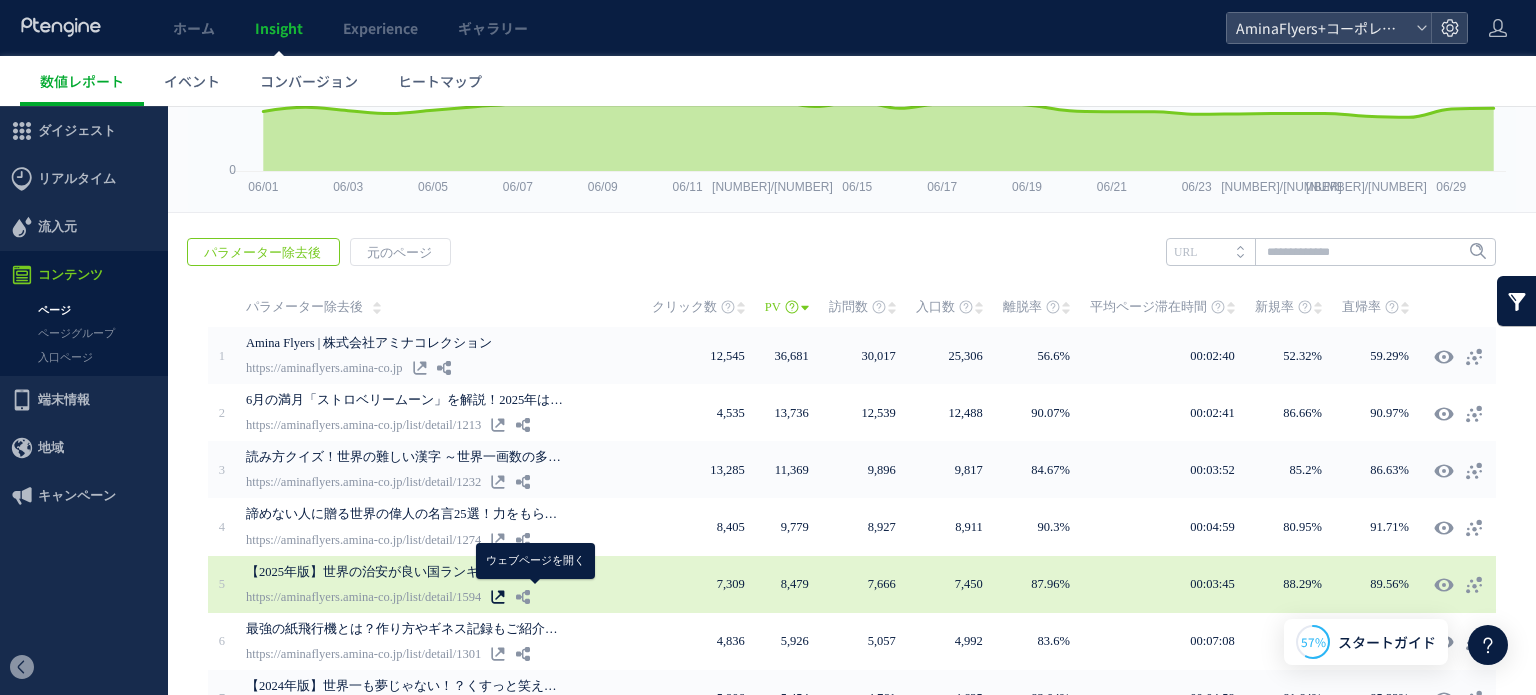 click 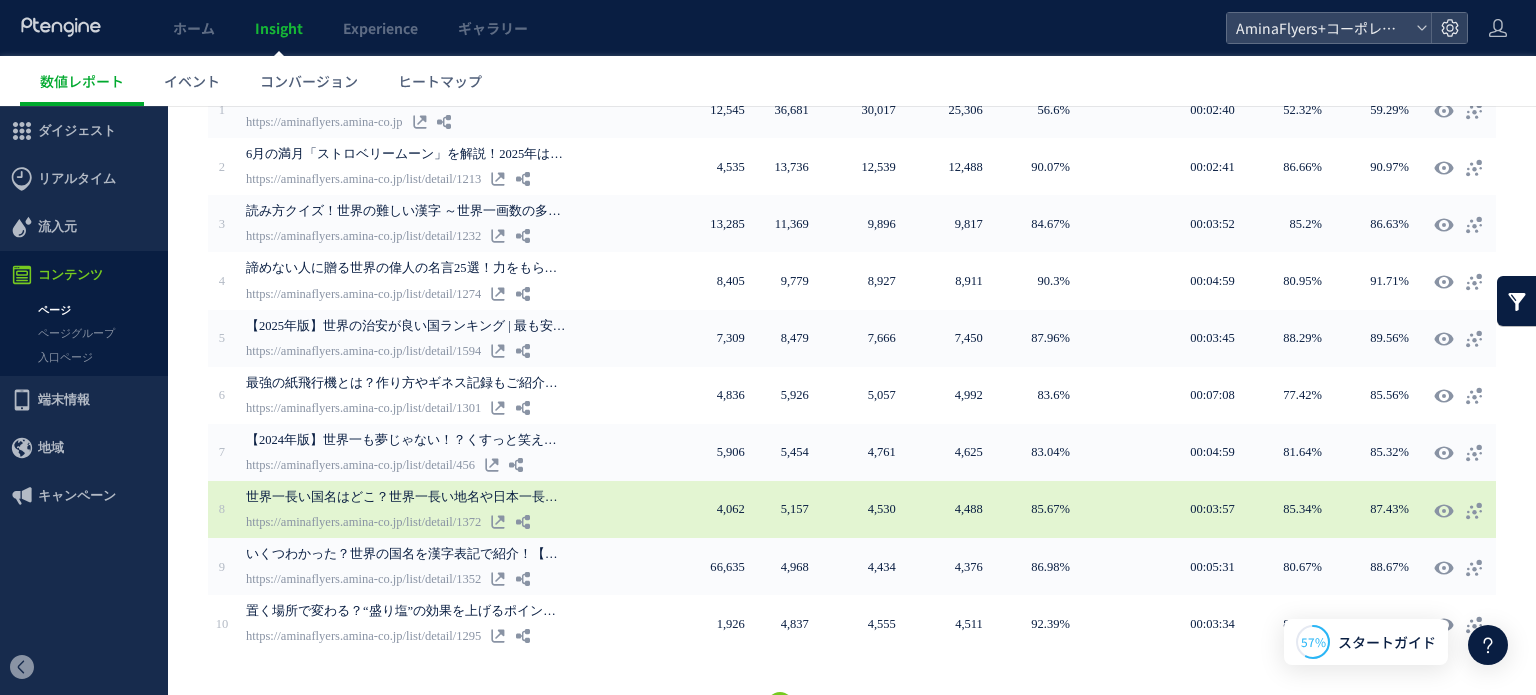 scroll, scrollTop: 488, scrollLeft: 0, axis: vertical 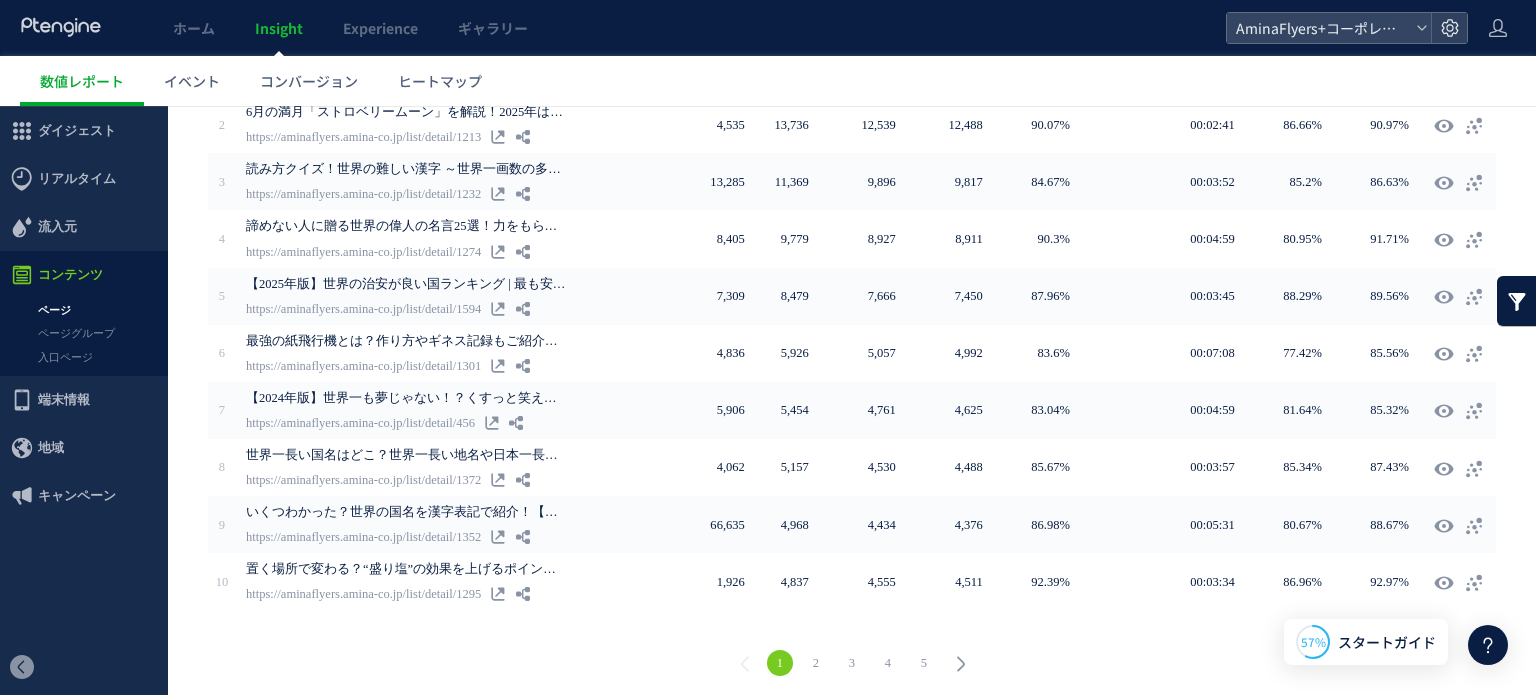 click on "2" at bounding box center (816, 663) 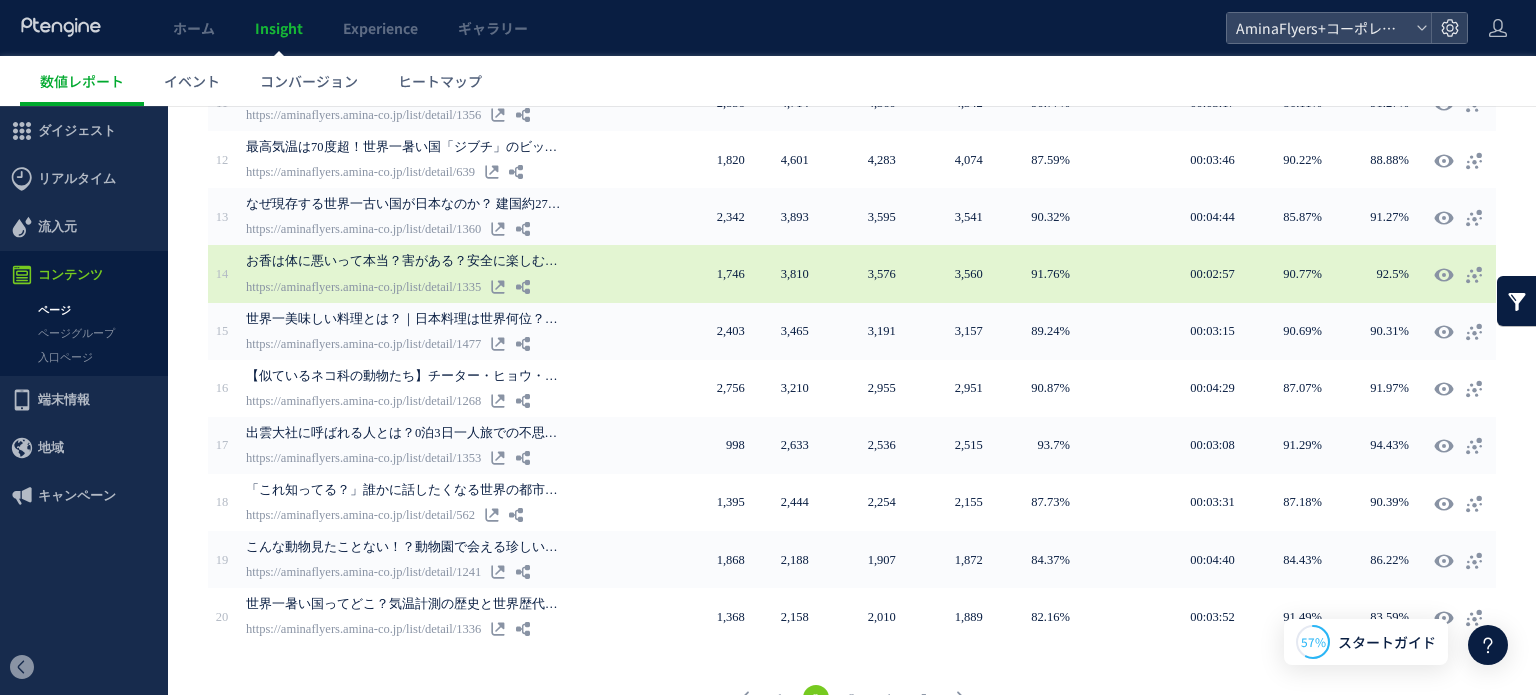 scroll, scrollTop: 488, scrollLeft: 0, axis: vertical 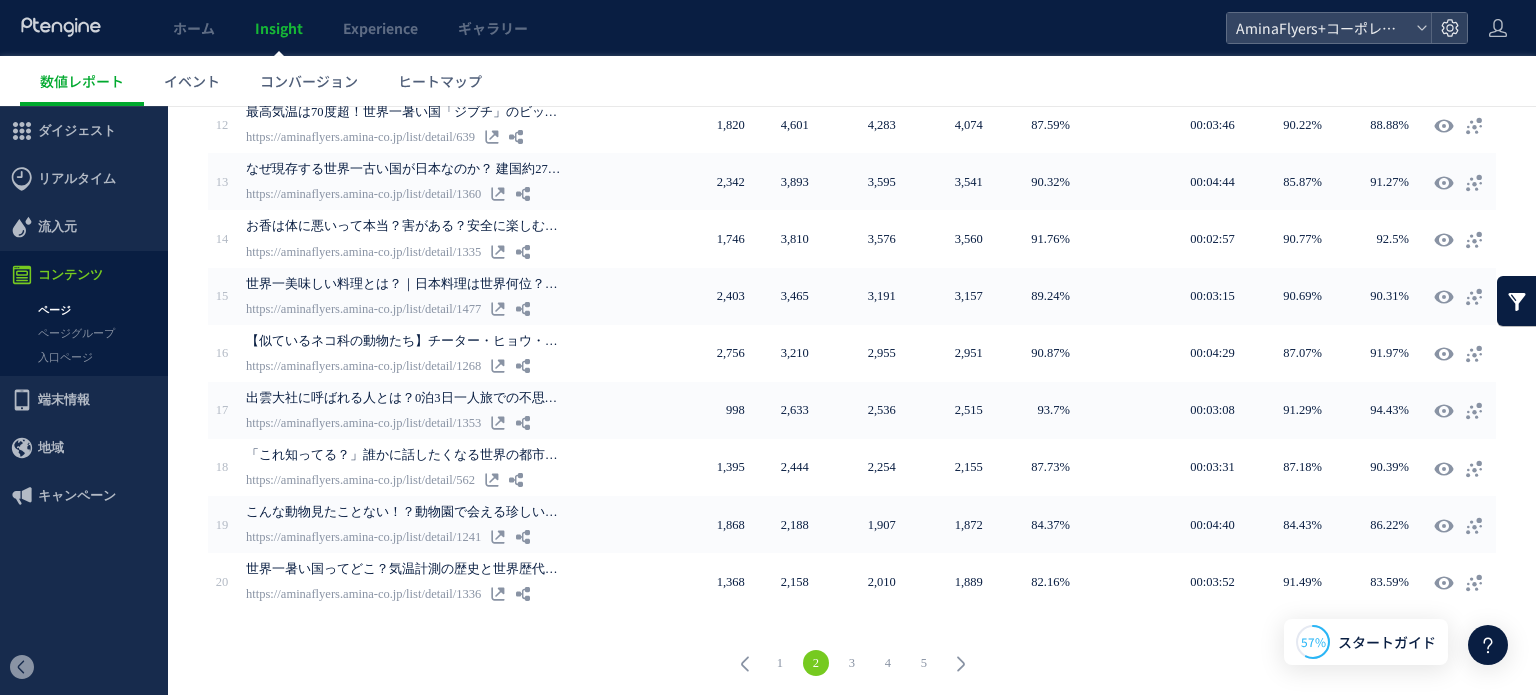 click on "3" at bounding box center [852, 663] 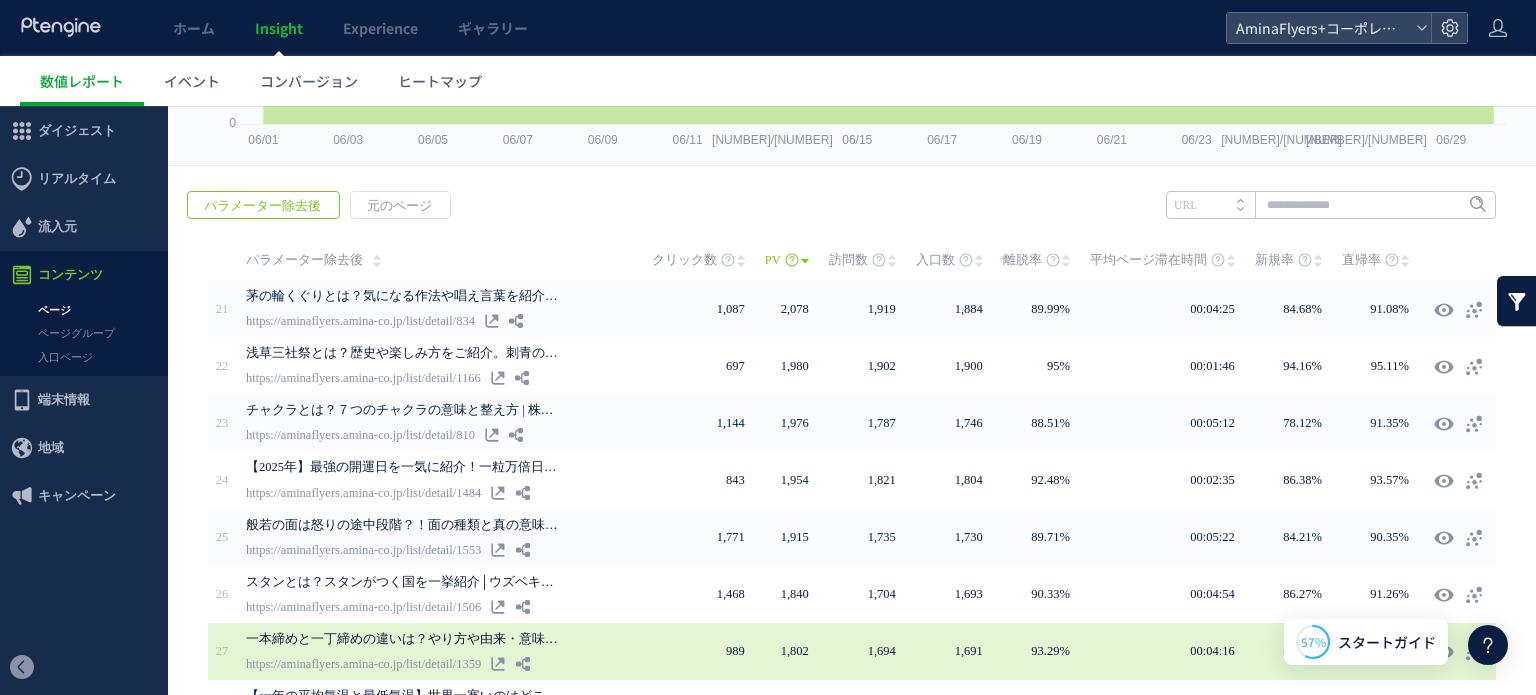 scroll, scrollTop: 188, scrollLeft: 0, axis: vertical 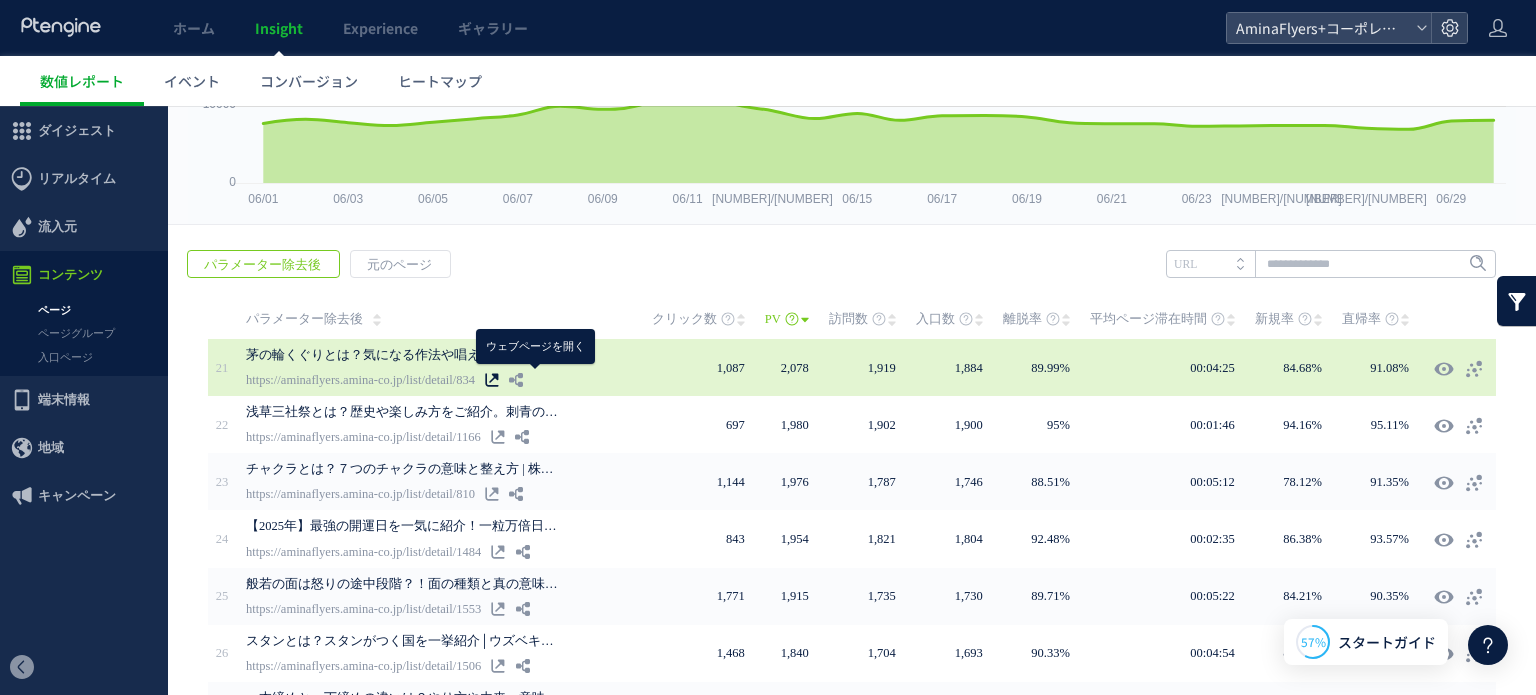click 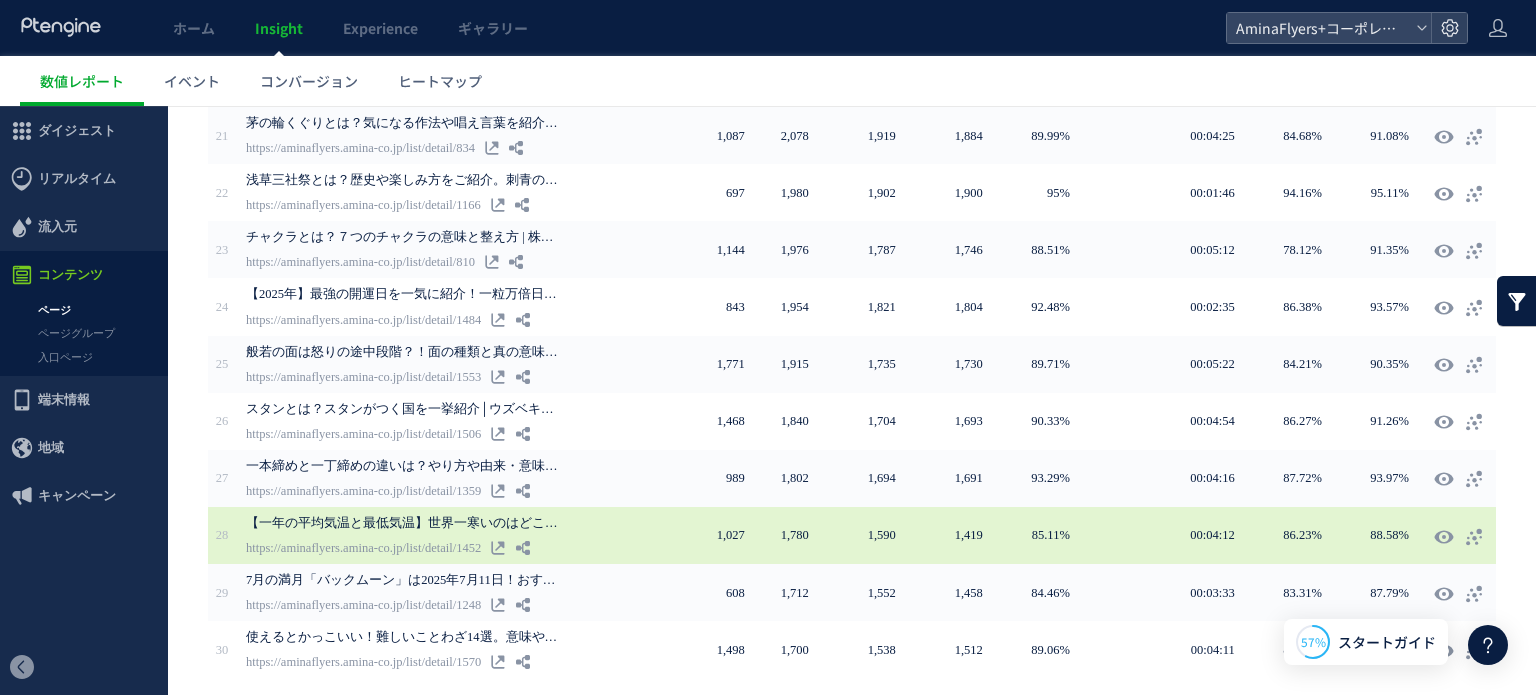 scroll, scrollTop: 488, scrollLeft: 0, axis: vertical 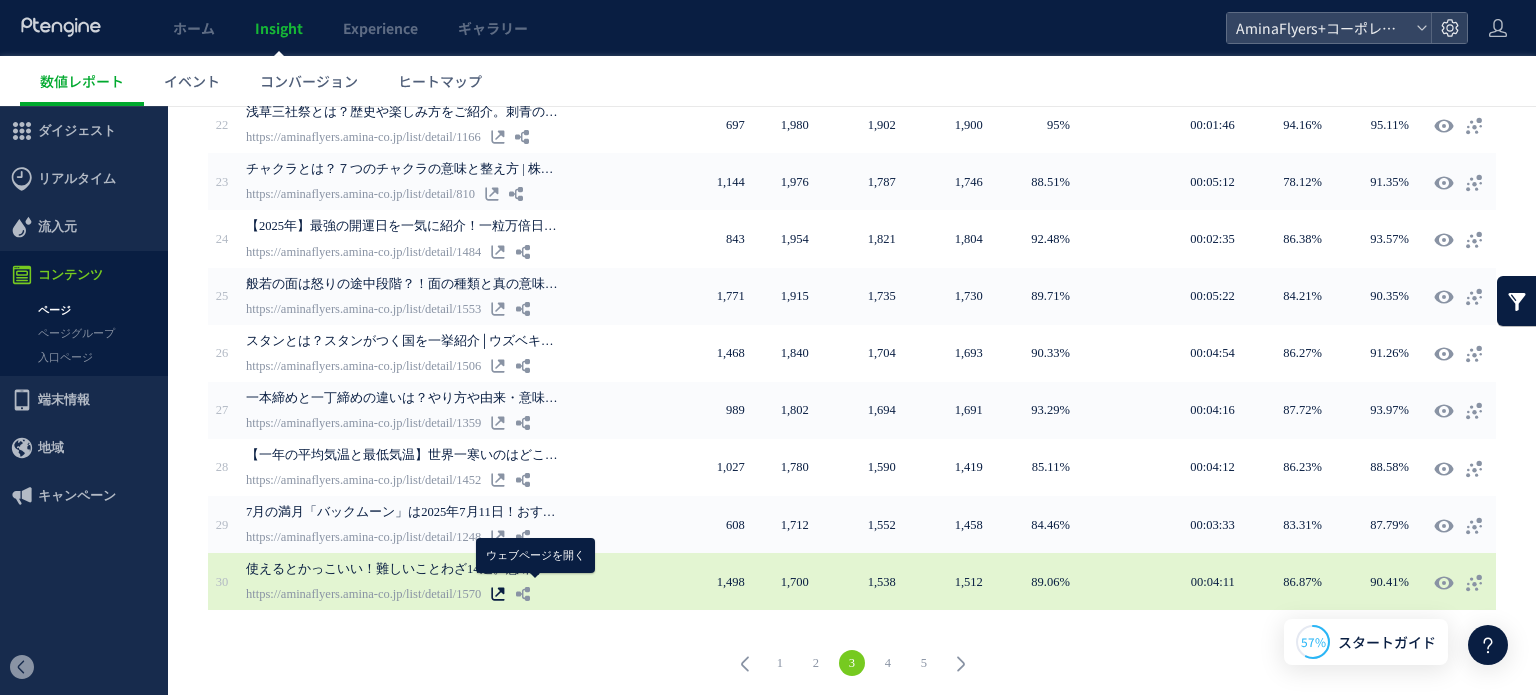 click 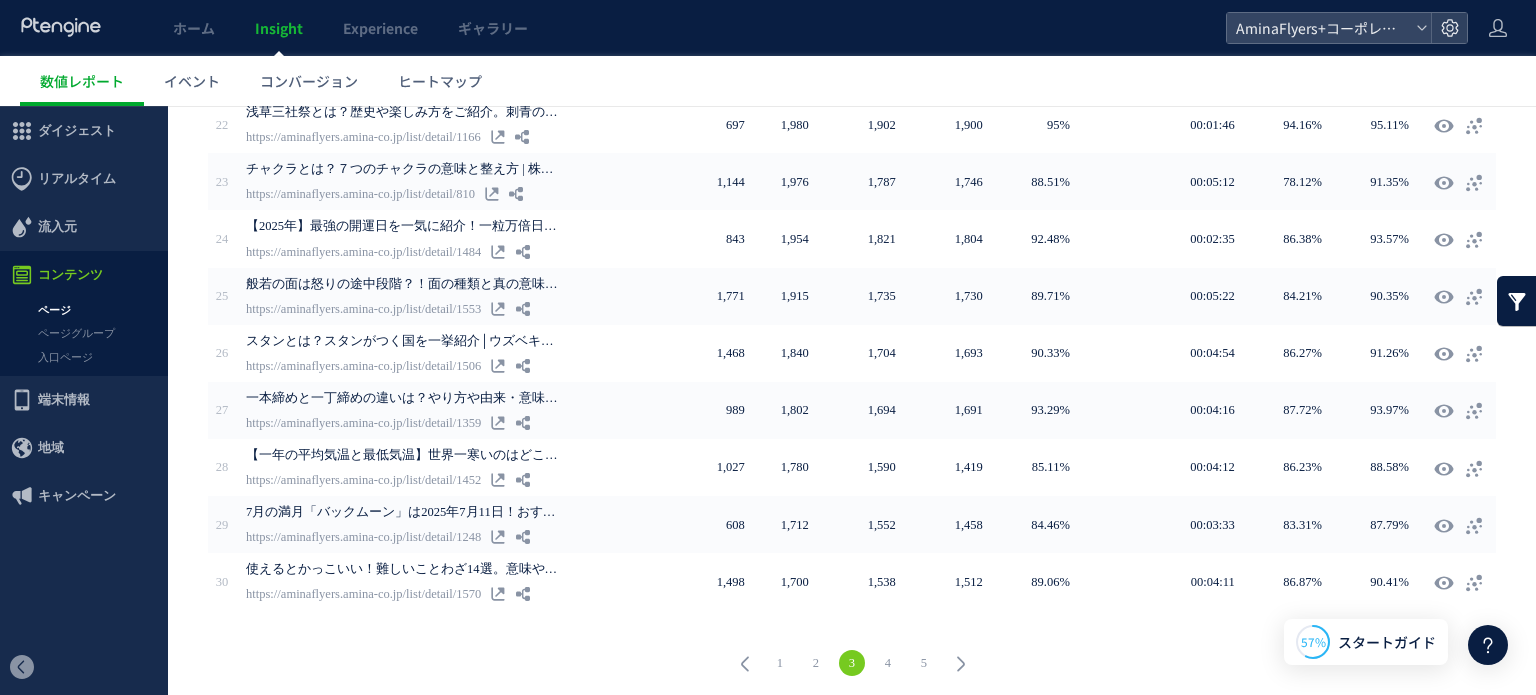 click on "4" at bounding box center [888, 663] 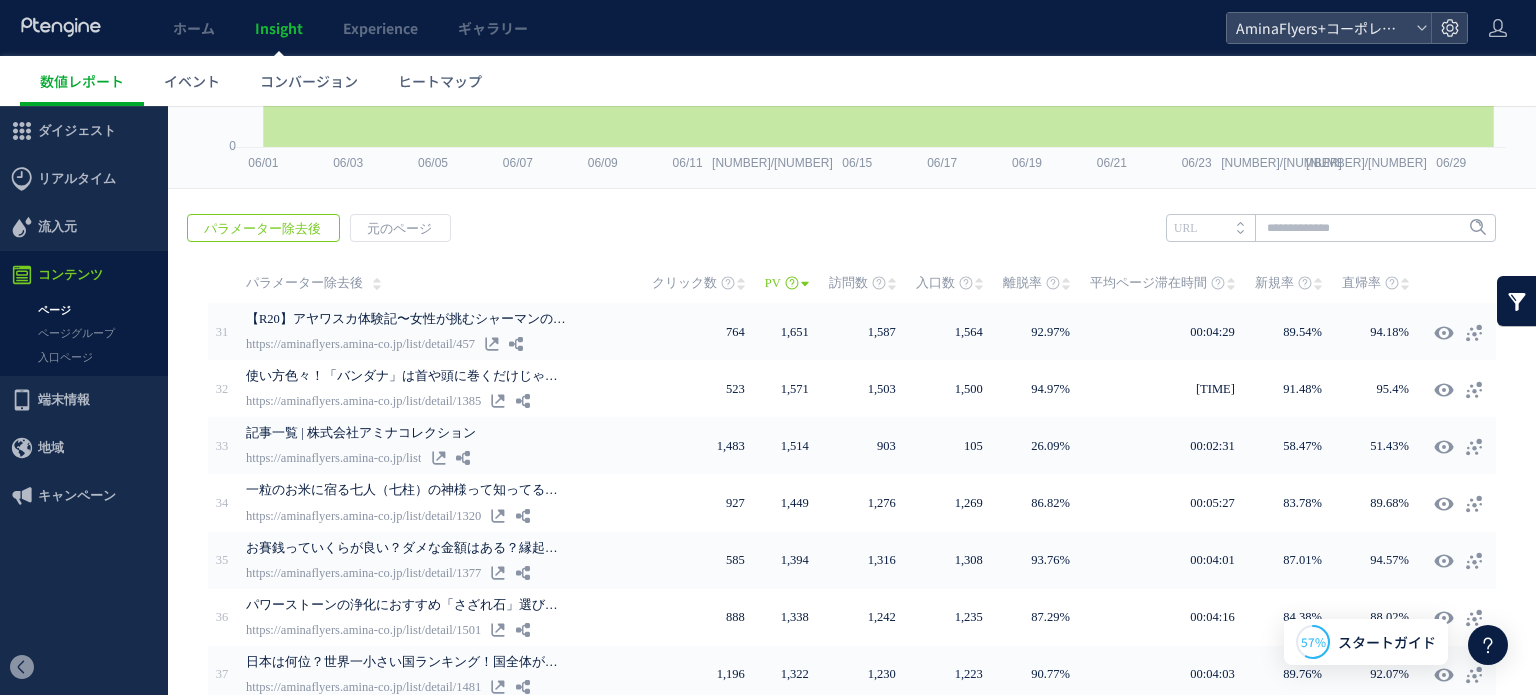 scroll, scrollTop: 88, scrollLeft: 0, axis: vertical 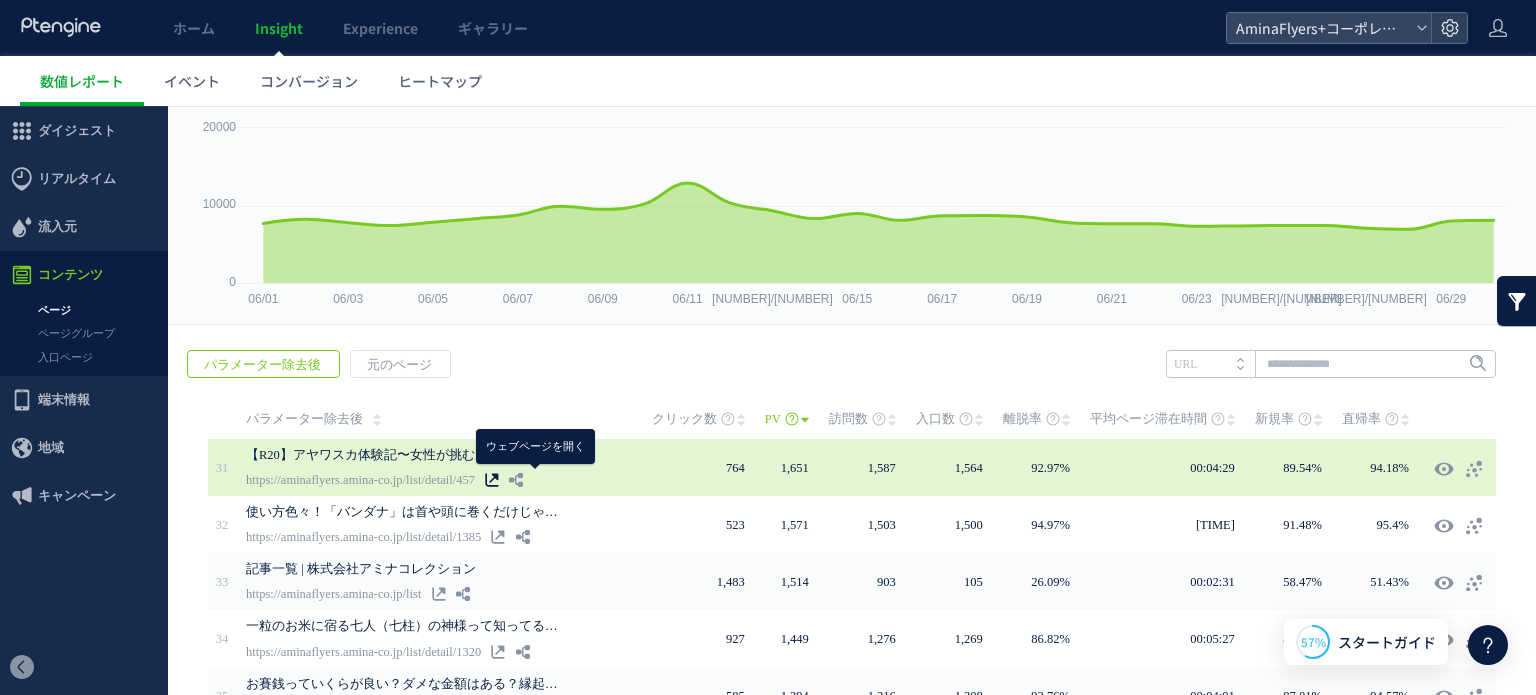 click 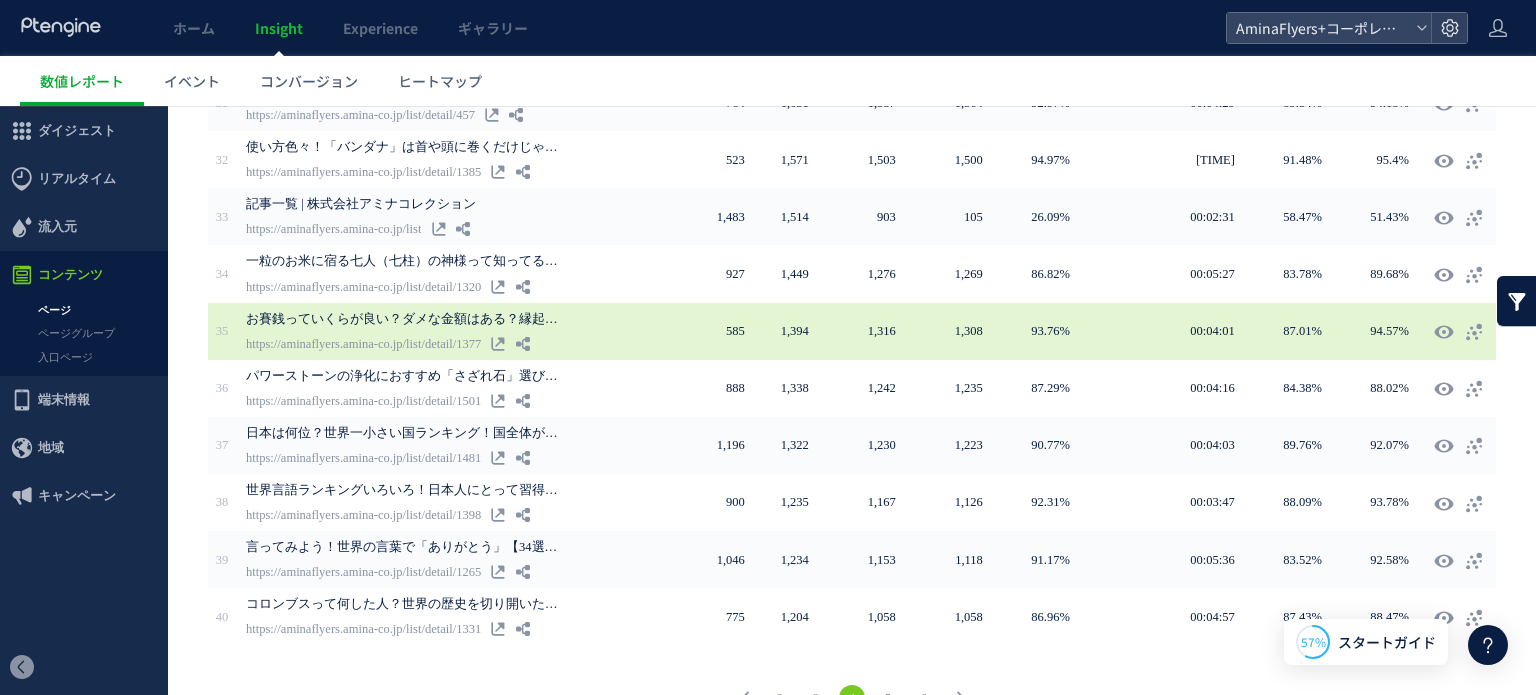 scroll, scrollTop: 488, scrollLeft: 0, axis: vertical 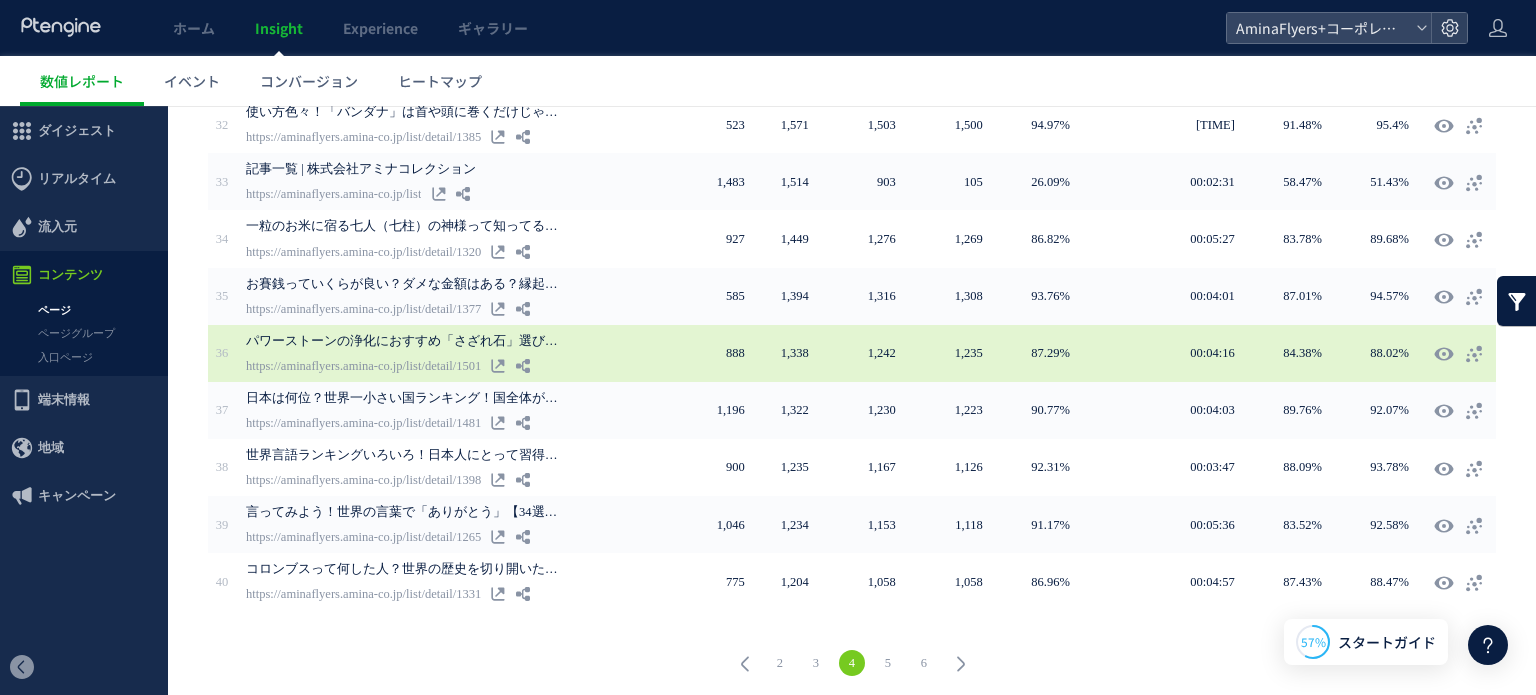 click on "パワーストーンの浄化におすすめ「さざれ石」選び方と効果的な使い方を解説！ | 株式会社アミナコレクション
https://amina-co.jp/list/detail/1501" at bounding box center [449, 353] 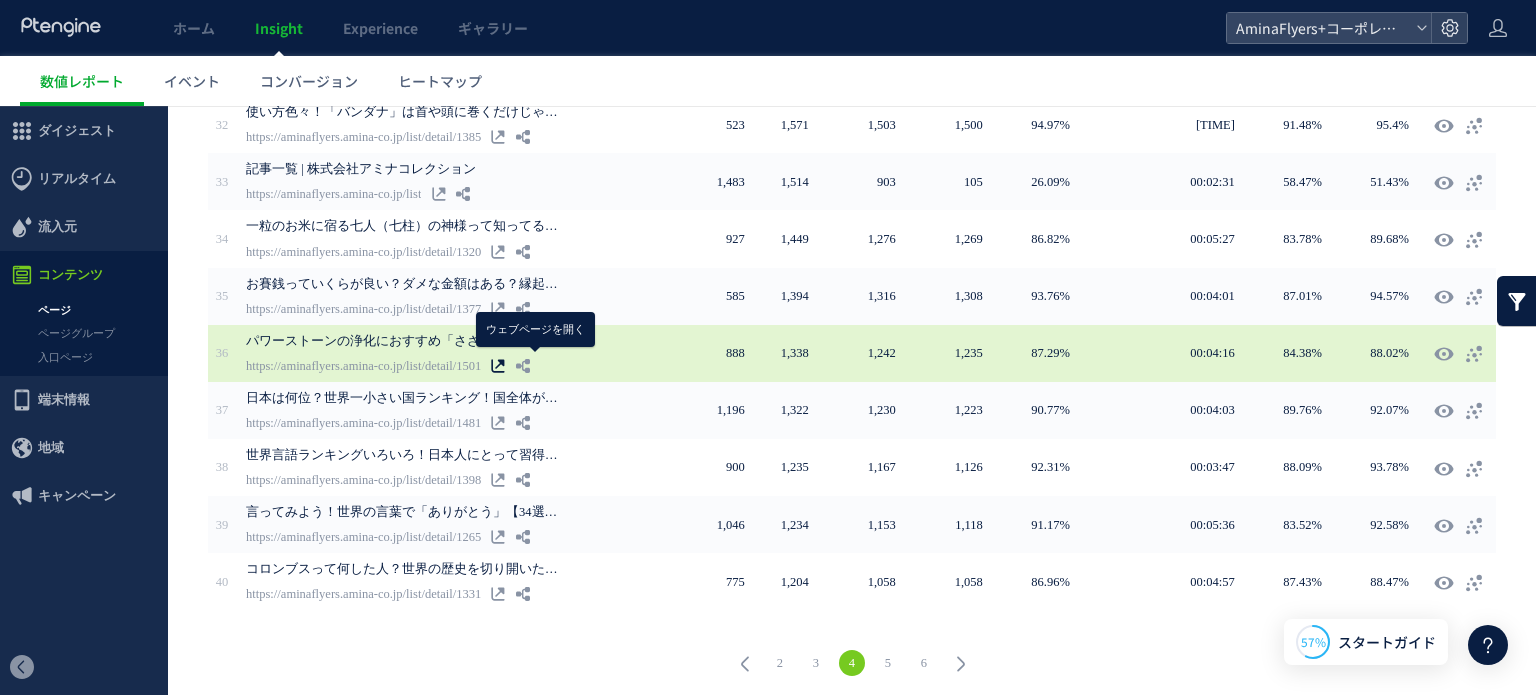 click 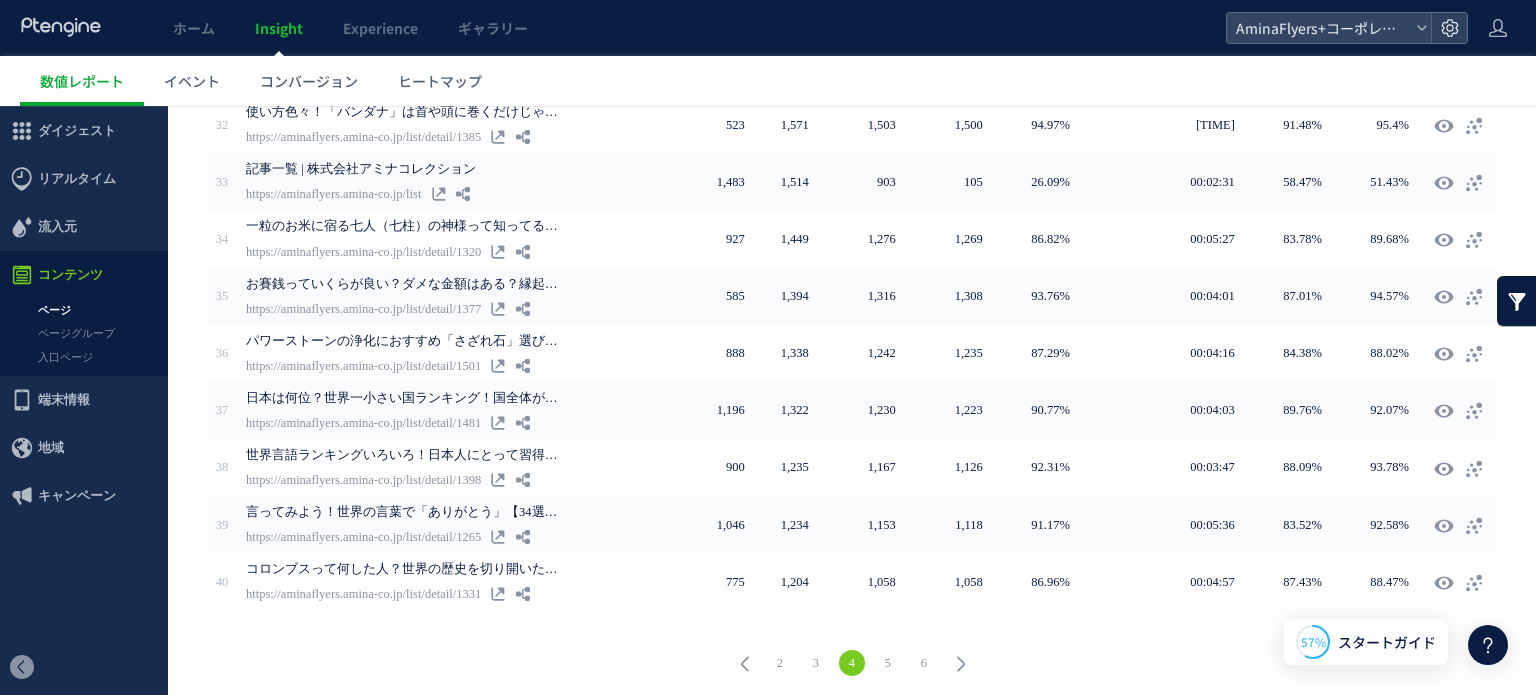 click on "5" at bounding box center (888, 663) 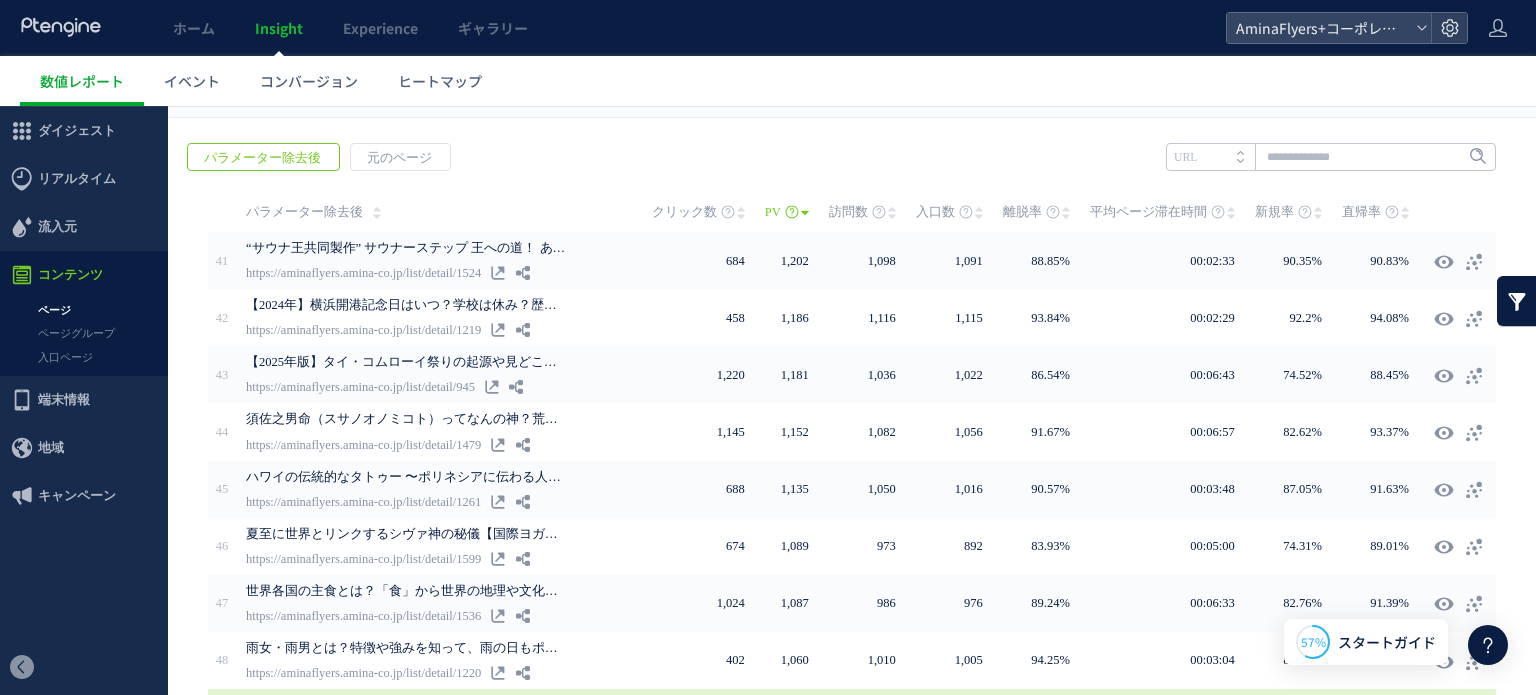 scroll, scrollTop: 288, scrollLeft: 0, axis: vertical 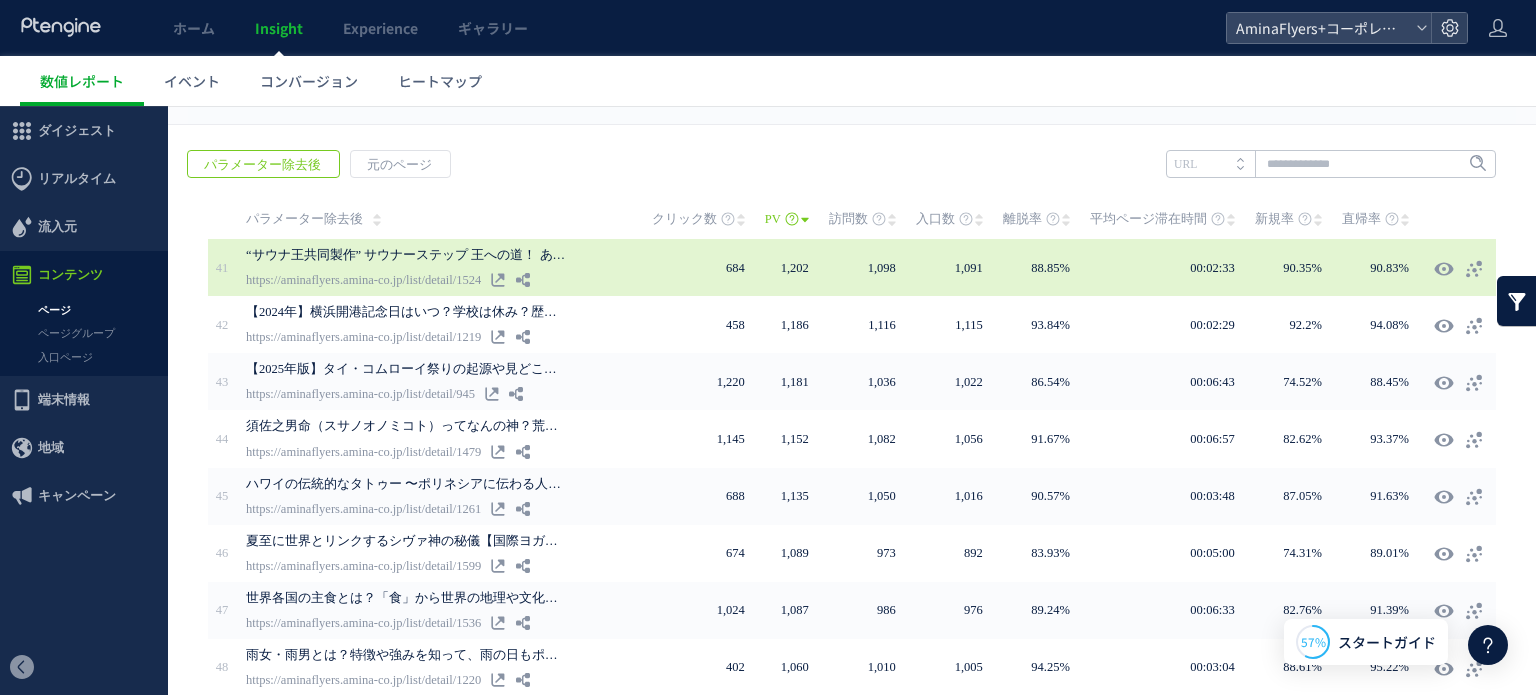 click on "“サウナ王共同製作” サウナーステップ 王への道！ あなたのサウナーレベルは？ | 株式会社アミナコレクション
https://amina-co.jp/list/detail/1524" at bounding box center (449, 267) 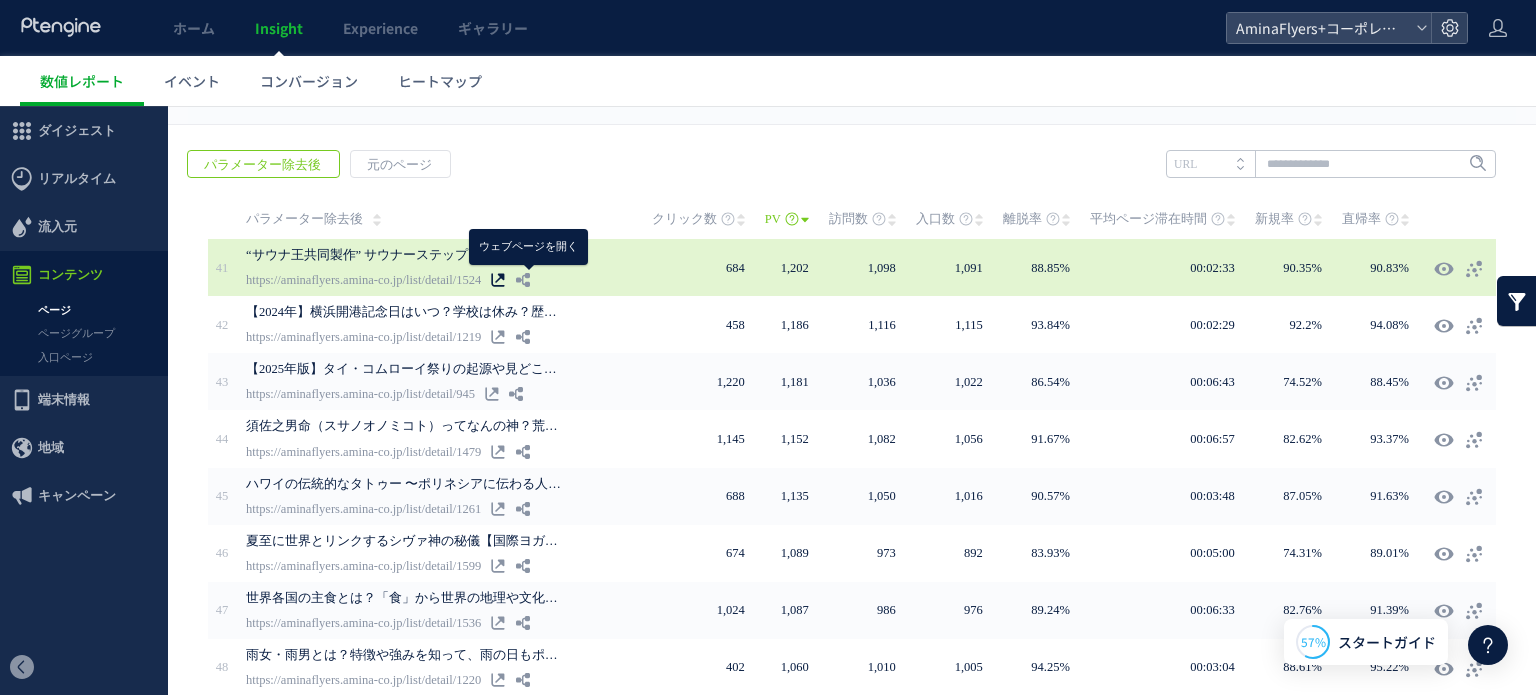 click 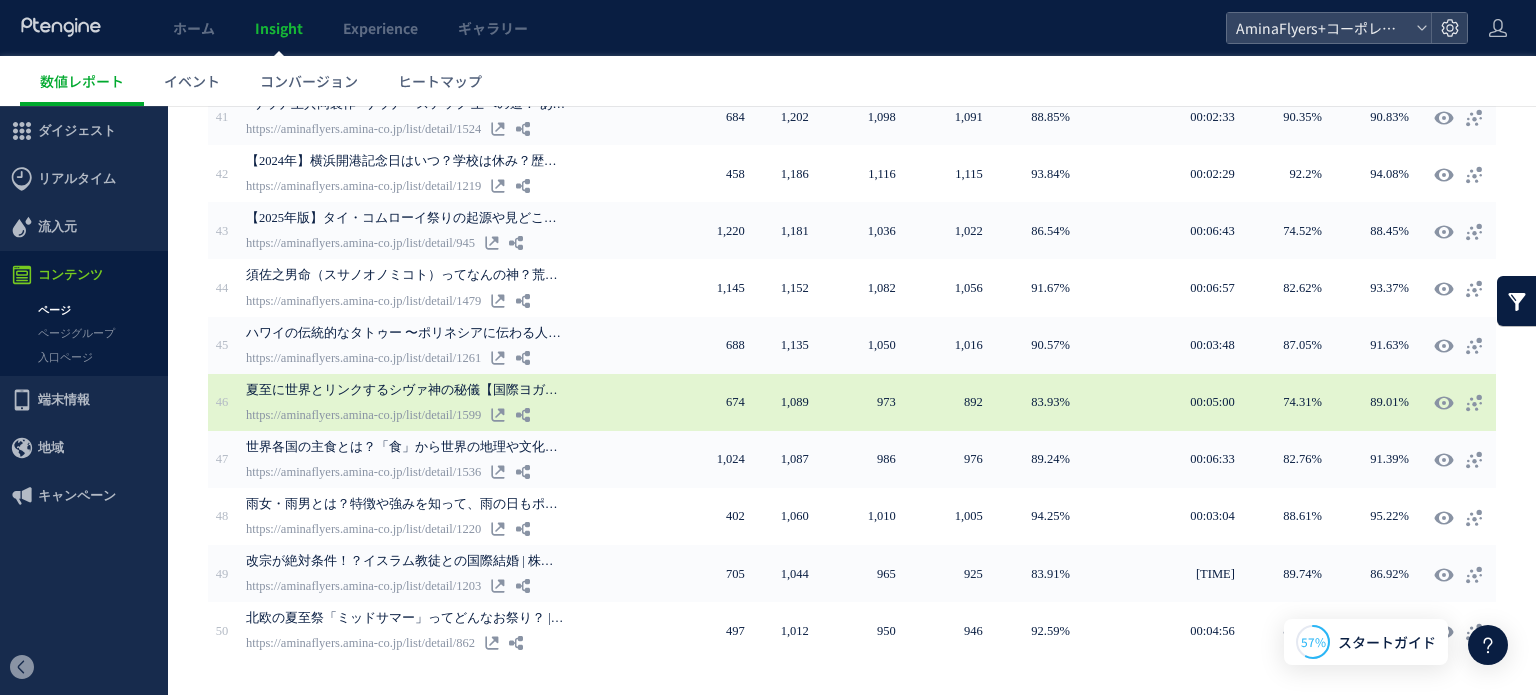 scroll, scrollTop: 488, scrollLeft: 0, axis: vertical 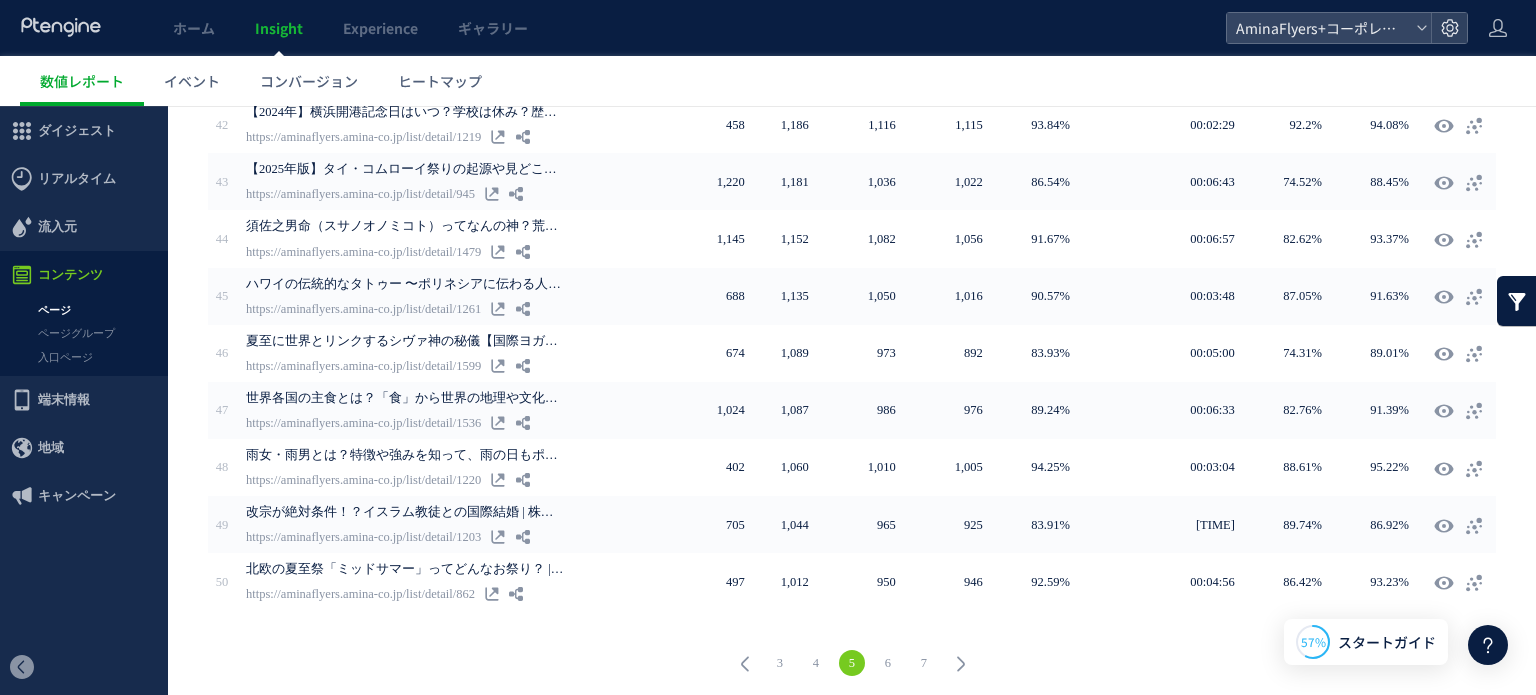 click on "6" at bounding box center (888, 663) 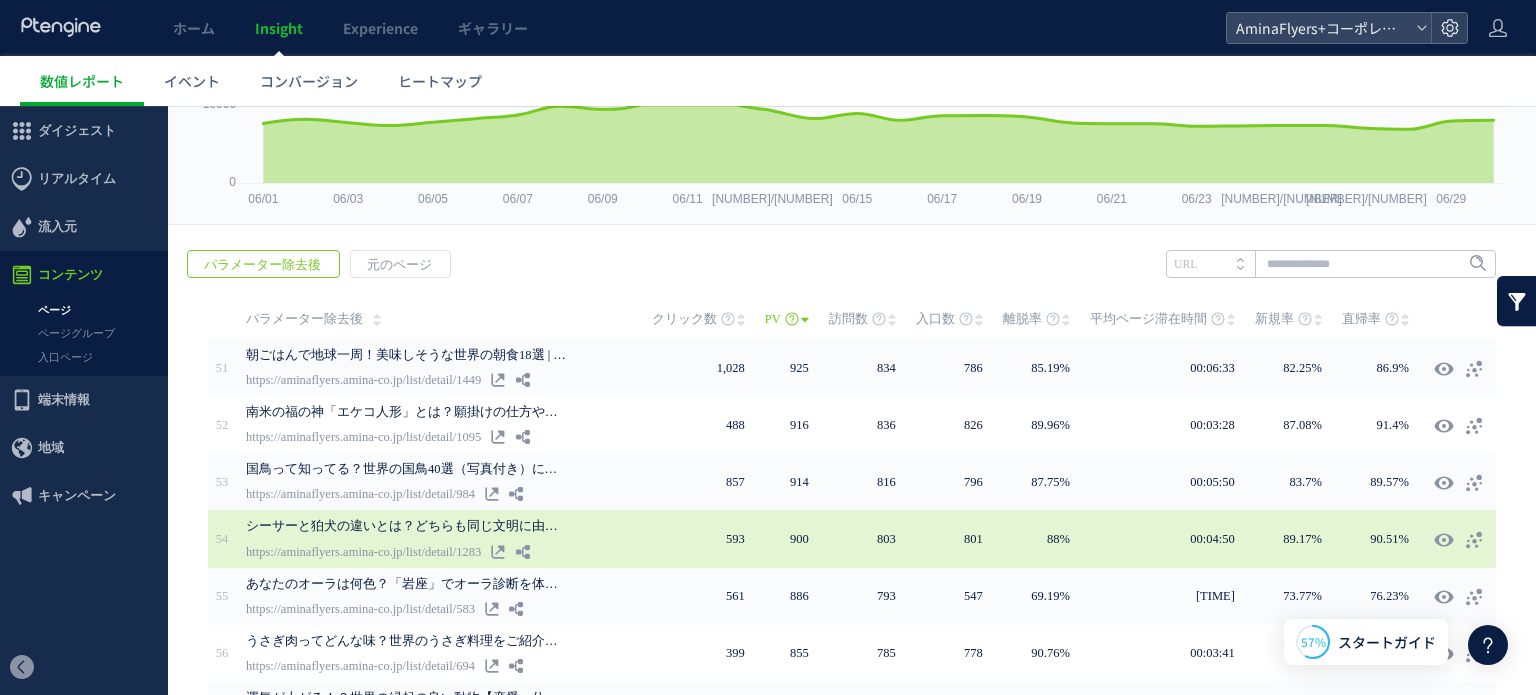scroll, scrollTop: 488, scrollLeft: 0, axis: vertical 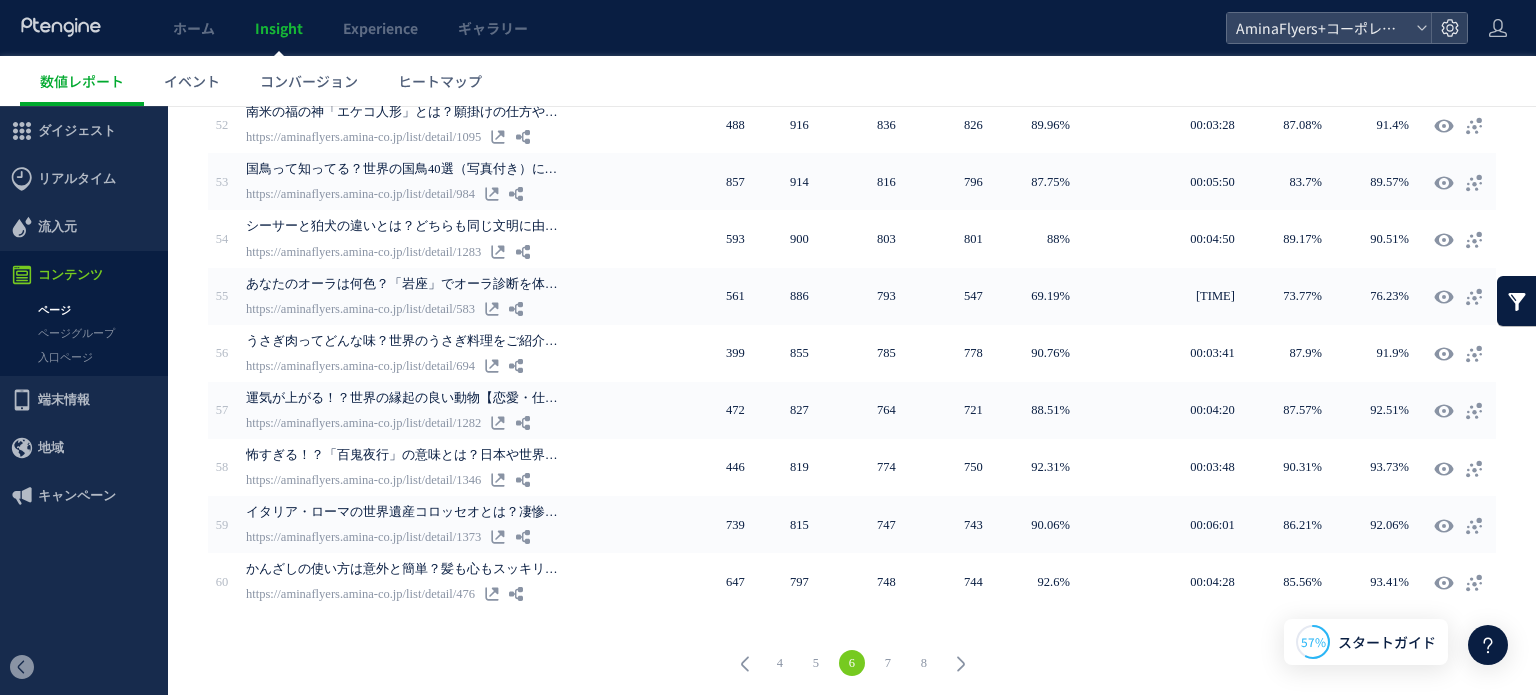 click on "5" at bounding box center [816, 663] 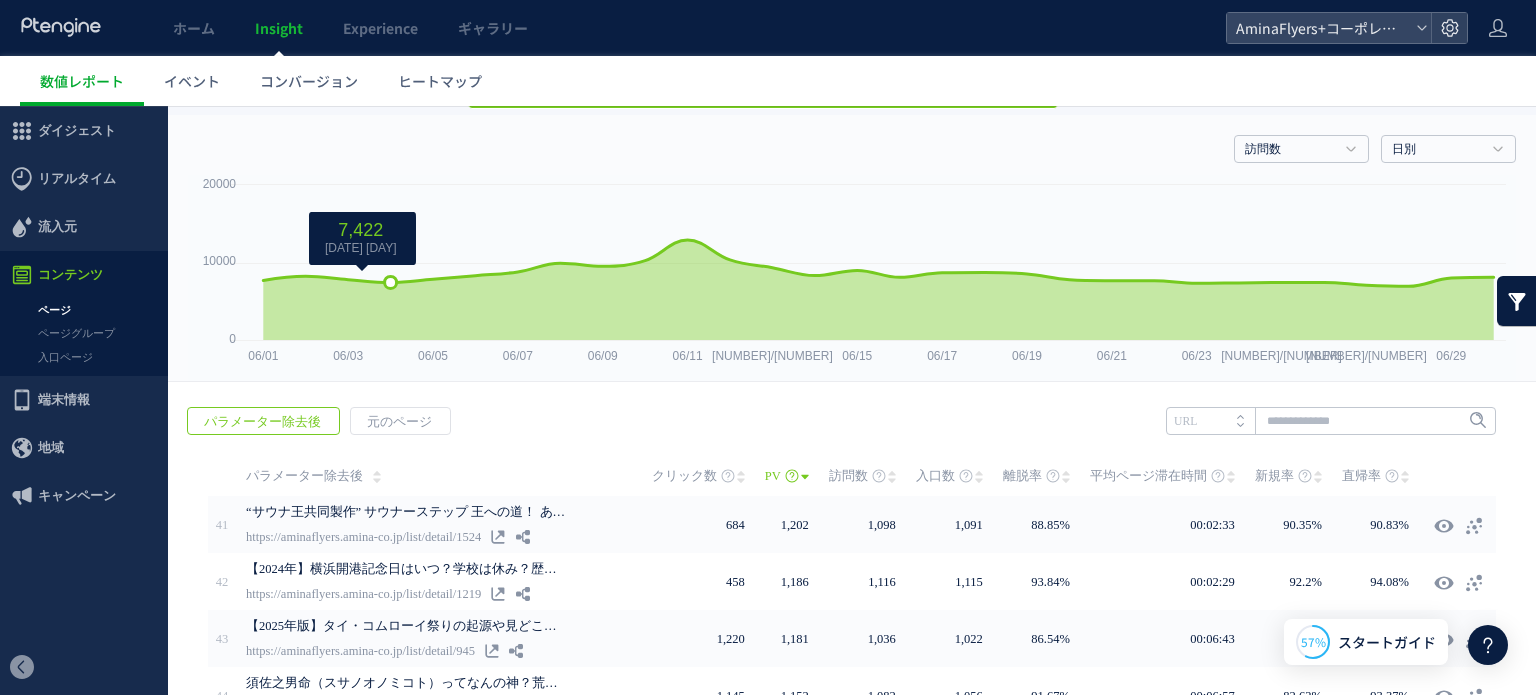 scroll, scrollTop: 0, scrollLeft: 0, axis: both 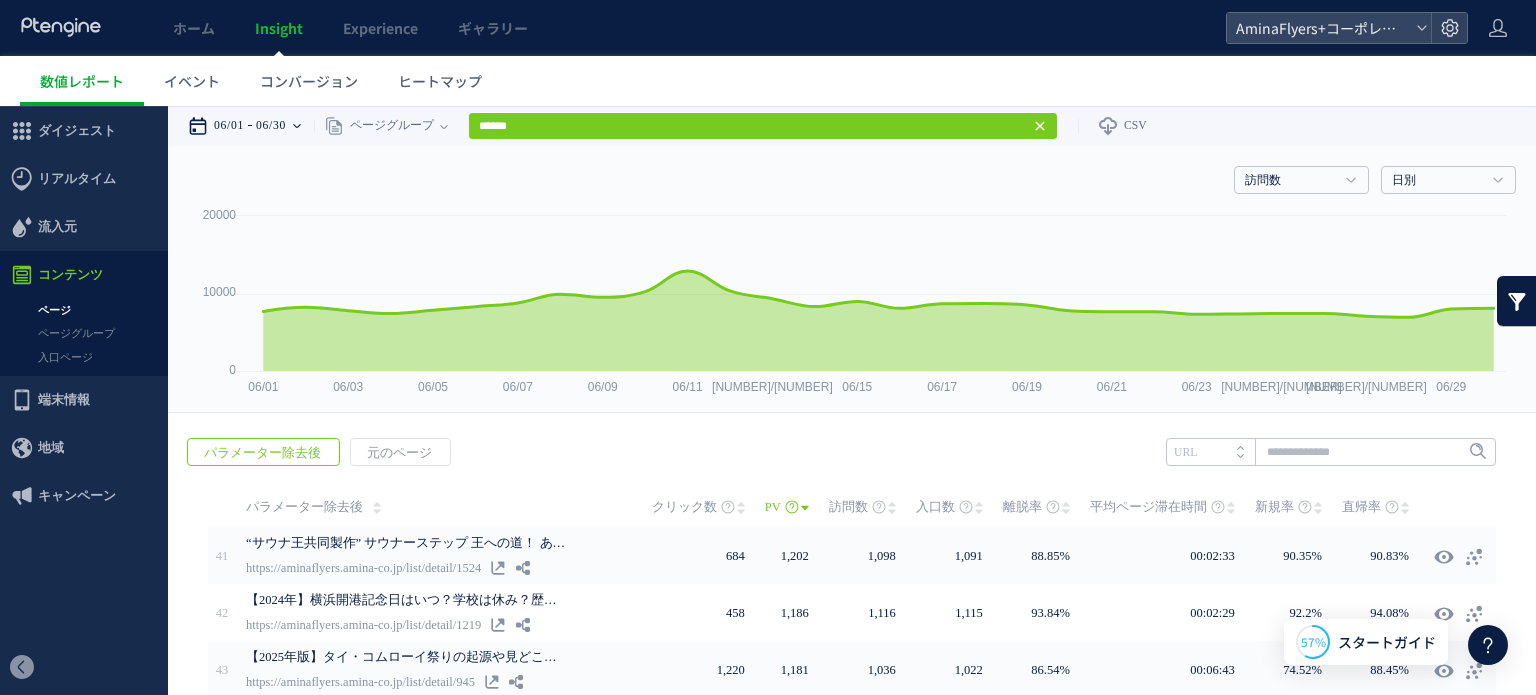 click on "06/01
06/30" at bounding box center [251, 126] 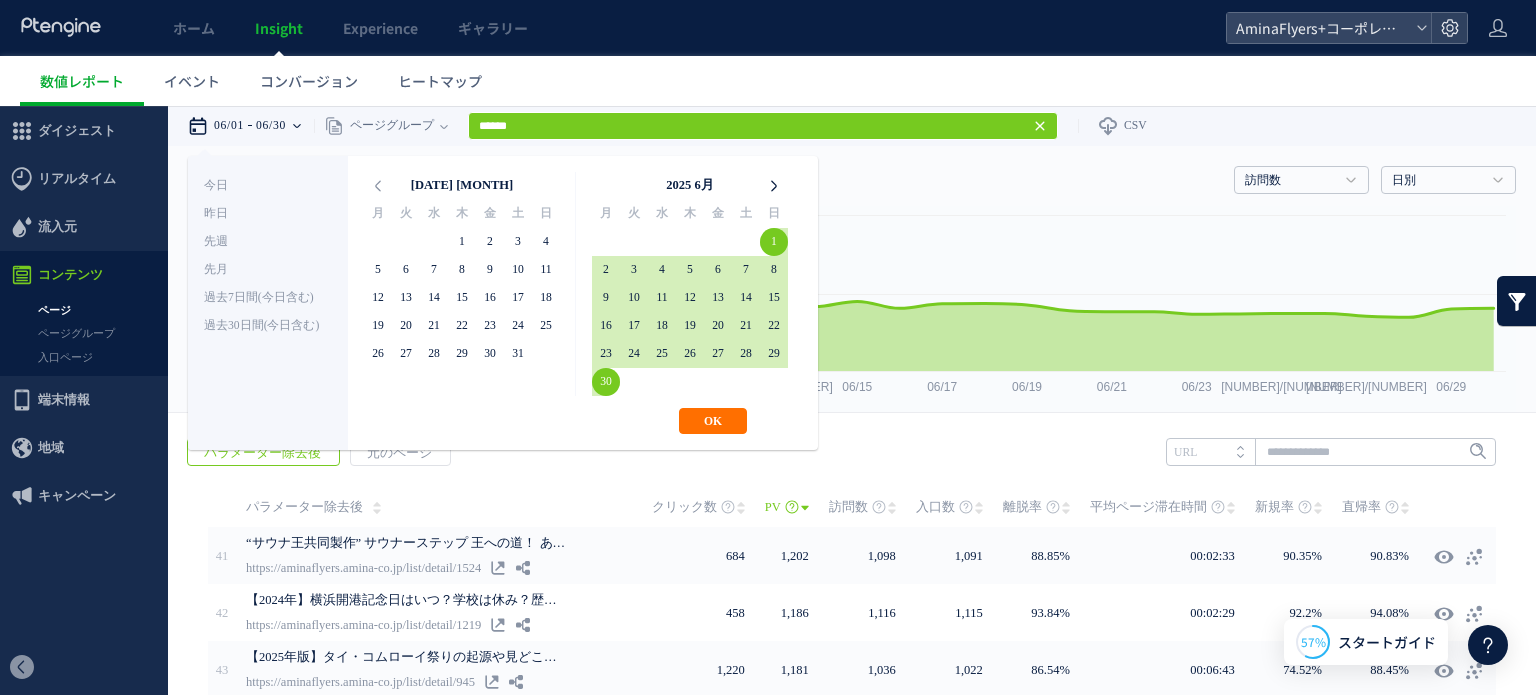 click at bounding box center (774, 186) 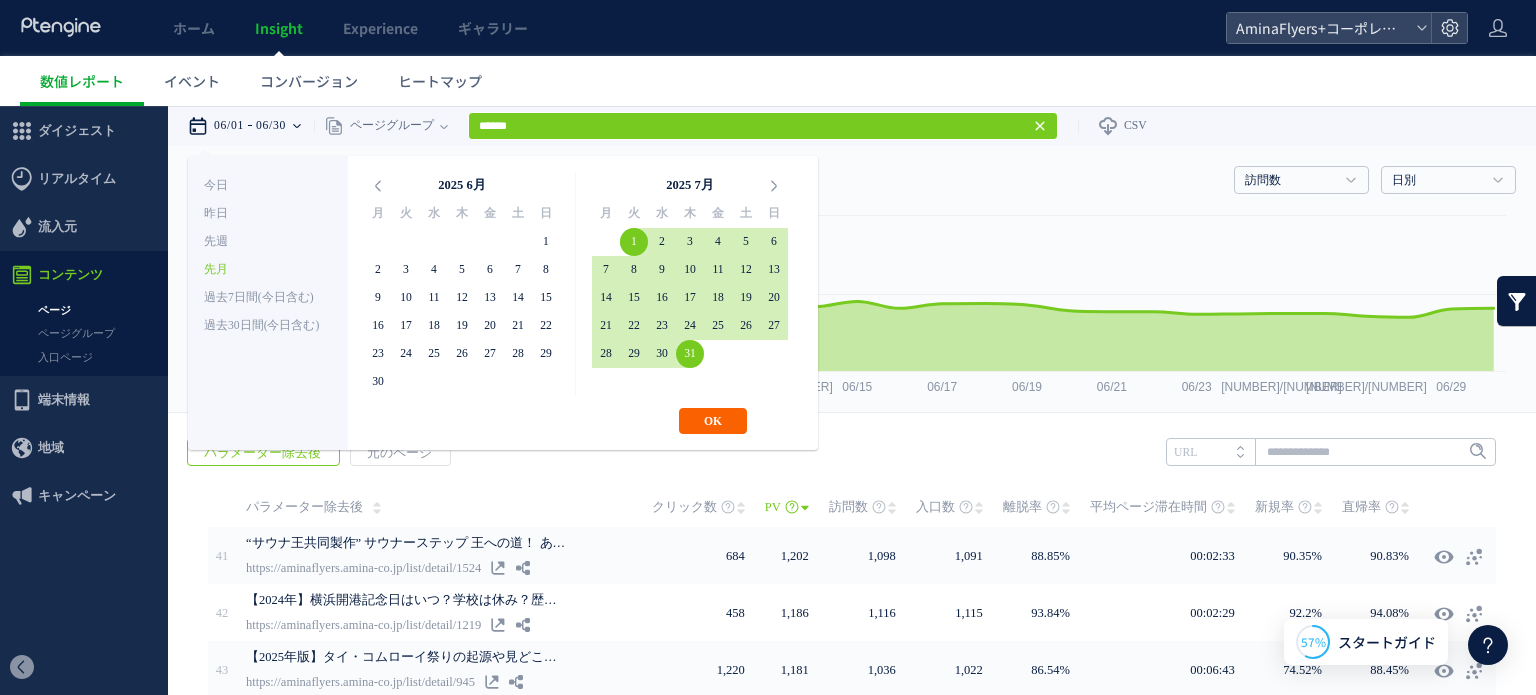 click on "OK" at bounding box center [713, 421] 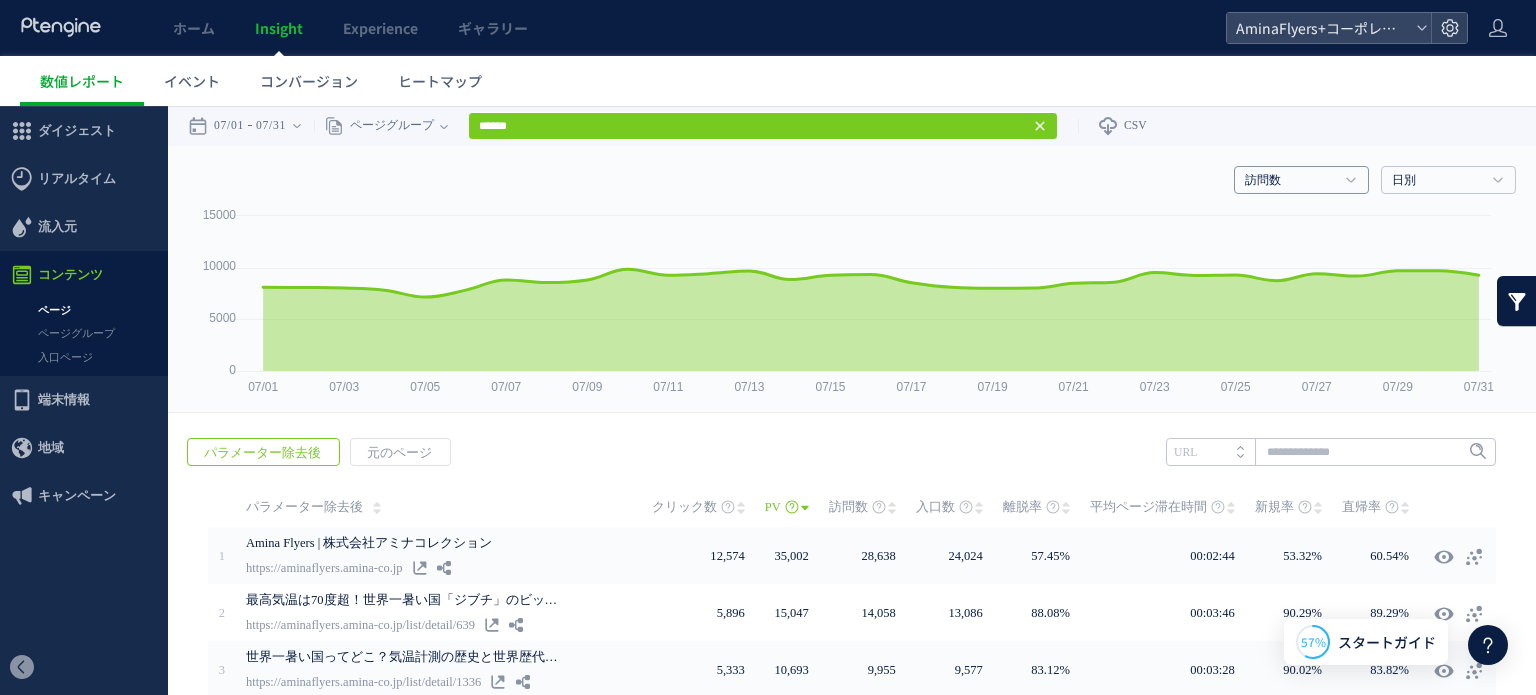 click on "訪問数" at bounding box center (1290, 181) 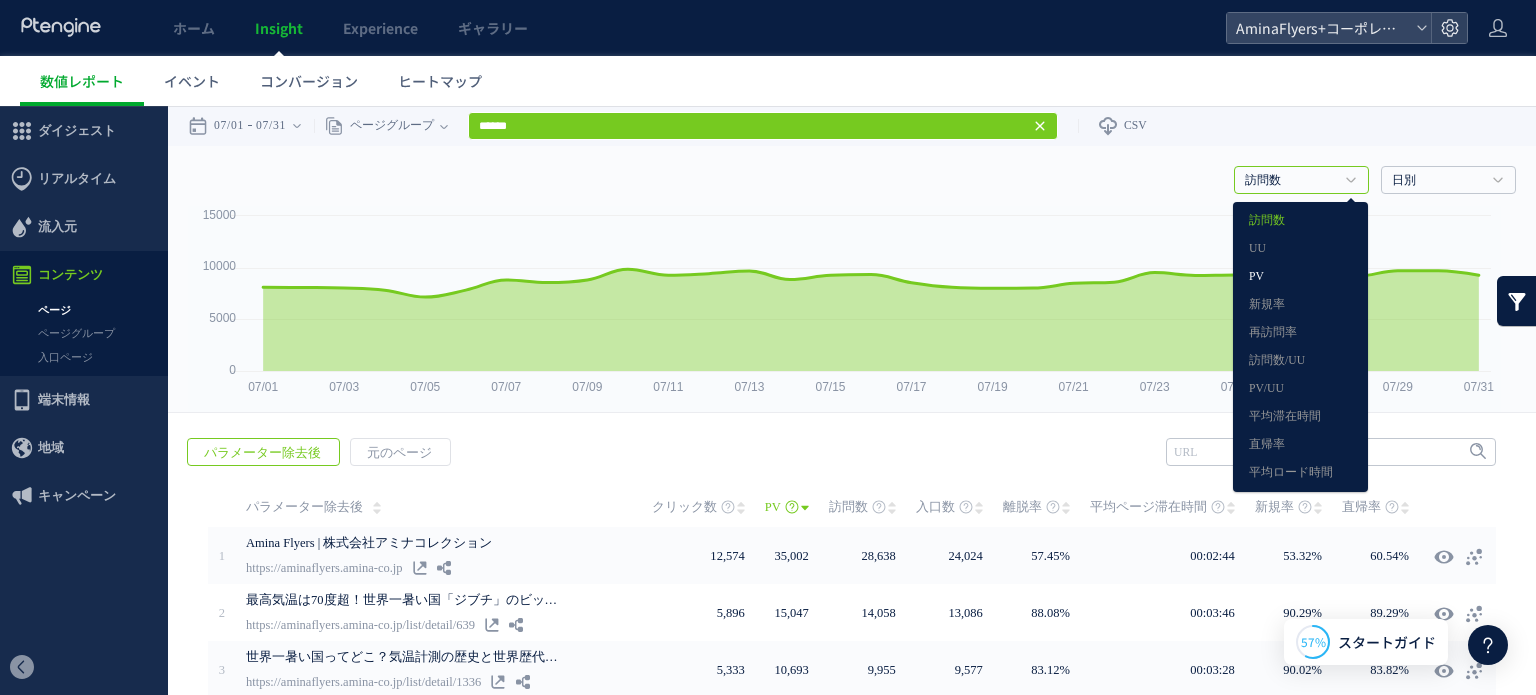 click on "PV" at bounding box center (1300, 277) 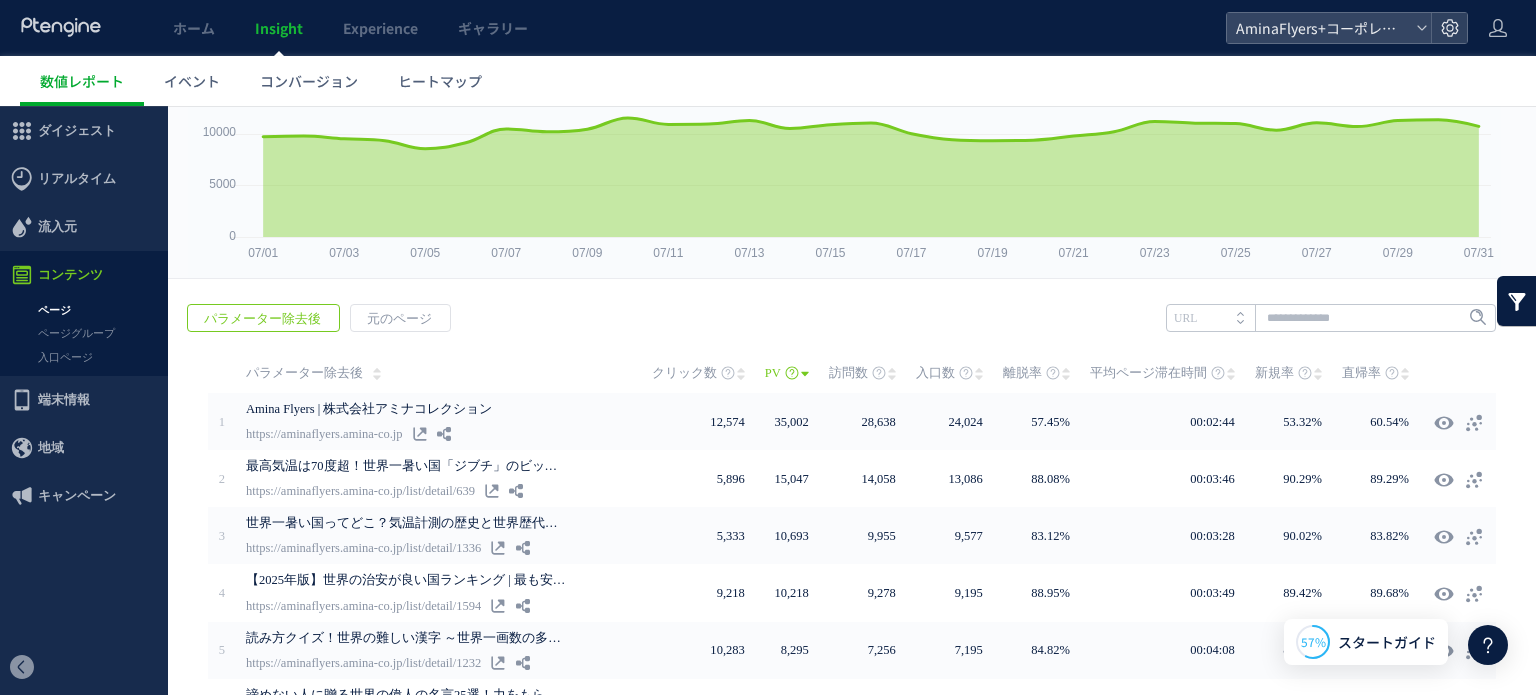 scroll, scrollTop: 100, scrollLeft: 0, axis: vertical 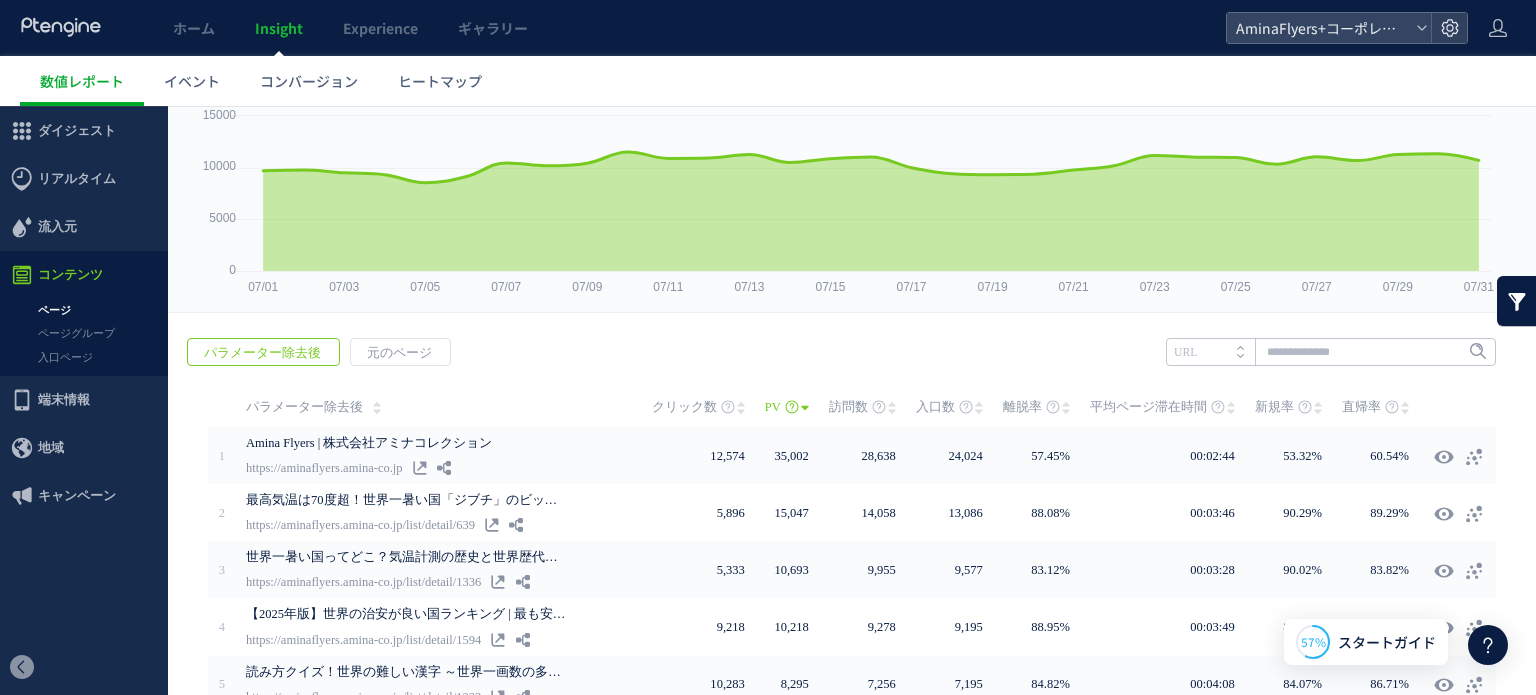 click on "パラメーター除去後" at bounding box center (313, 407) 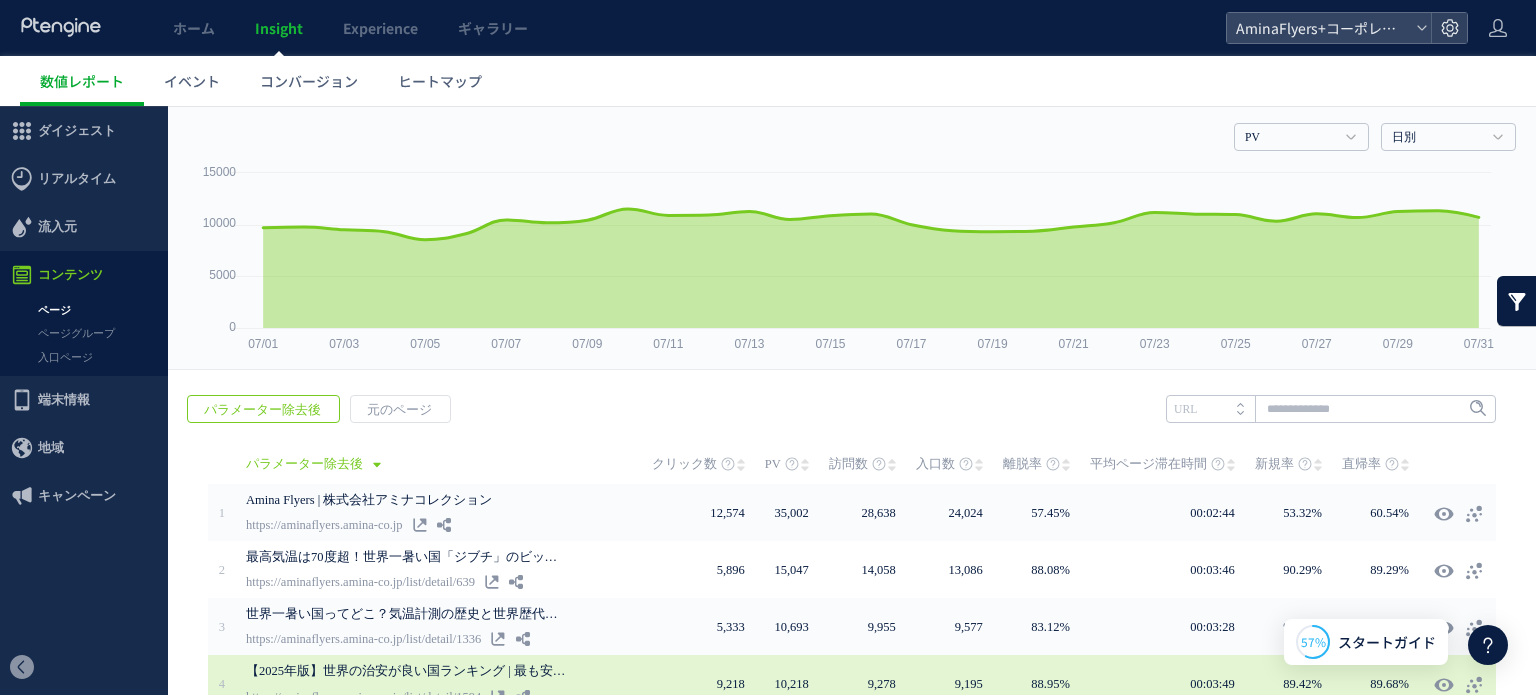 scroll, scrollTop: 0, scrollLeft: 0, axis: both 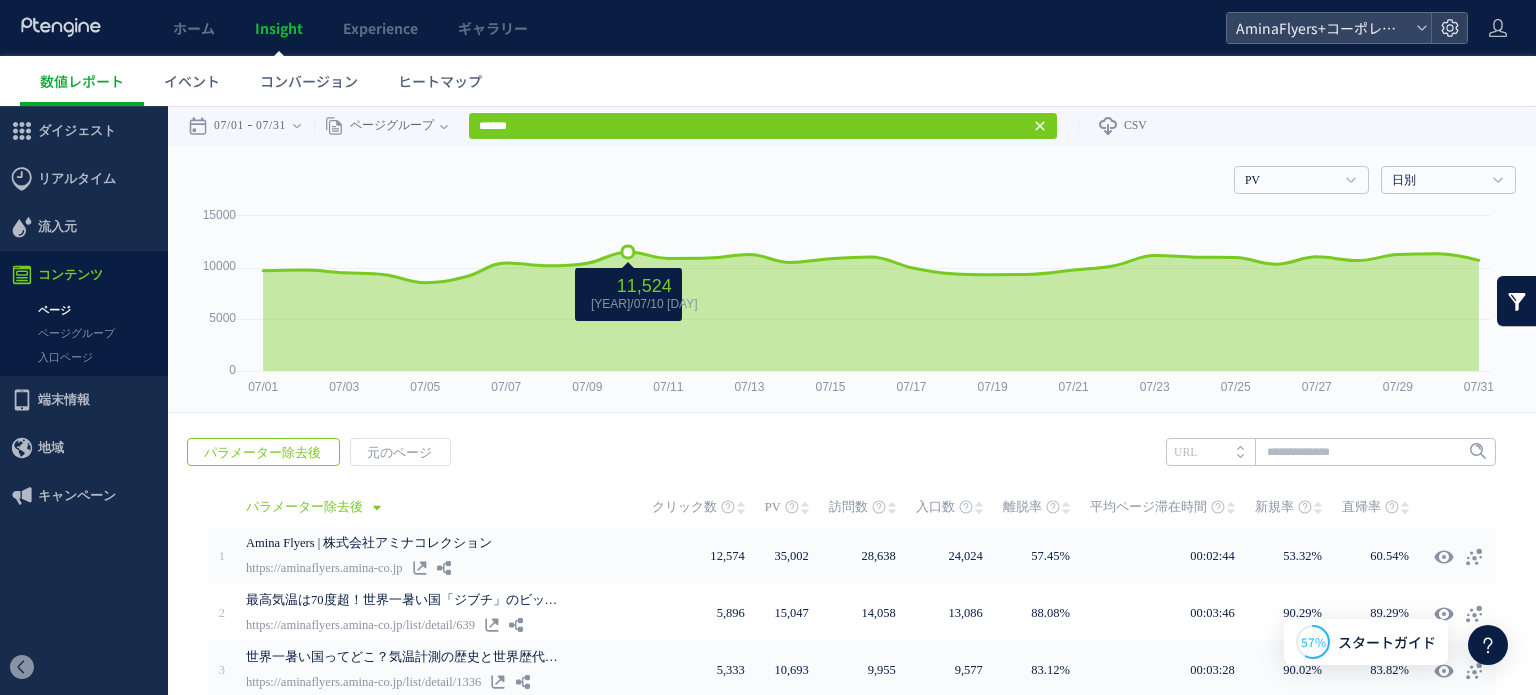 click 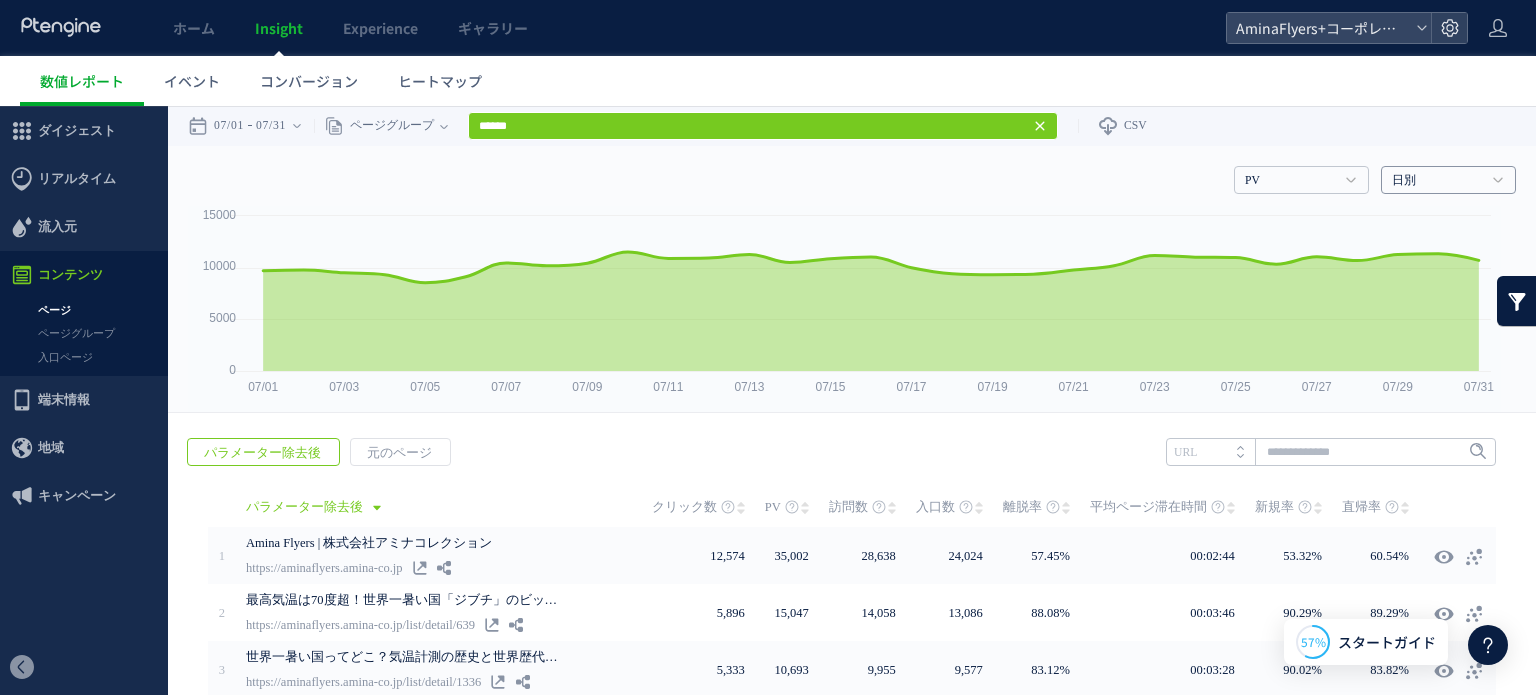 click on "日別" at bounding box center (1437, 181) 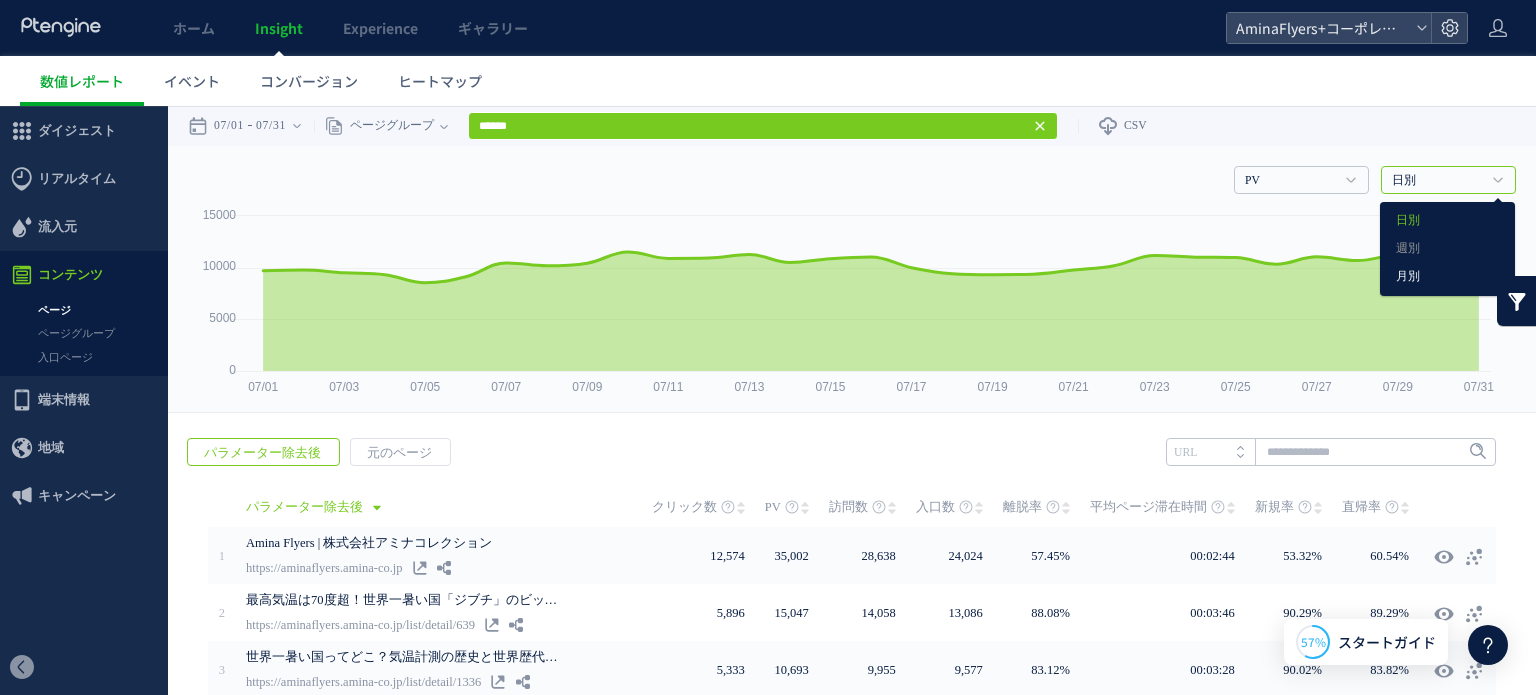 click on "月別" at bounding box center [1447, 277] 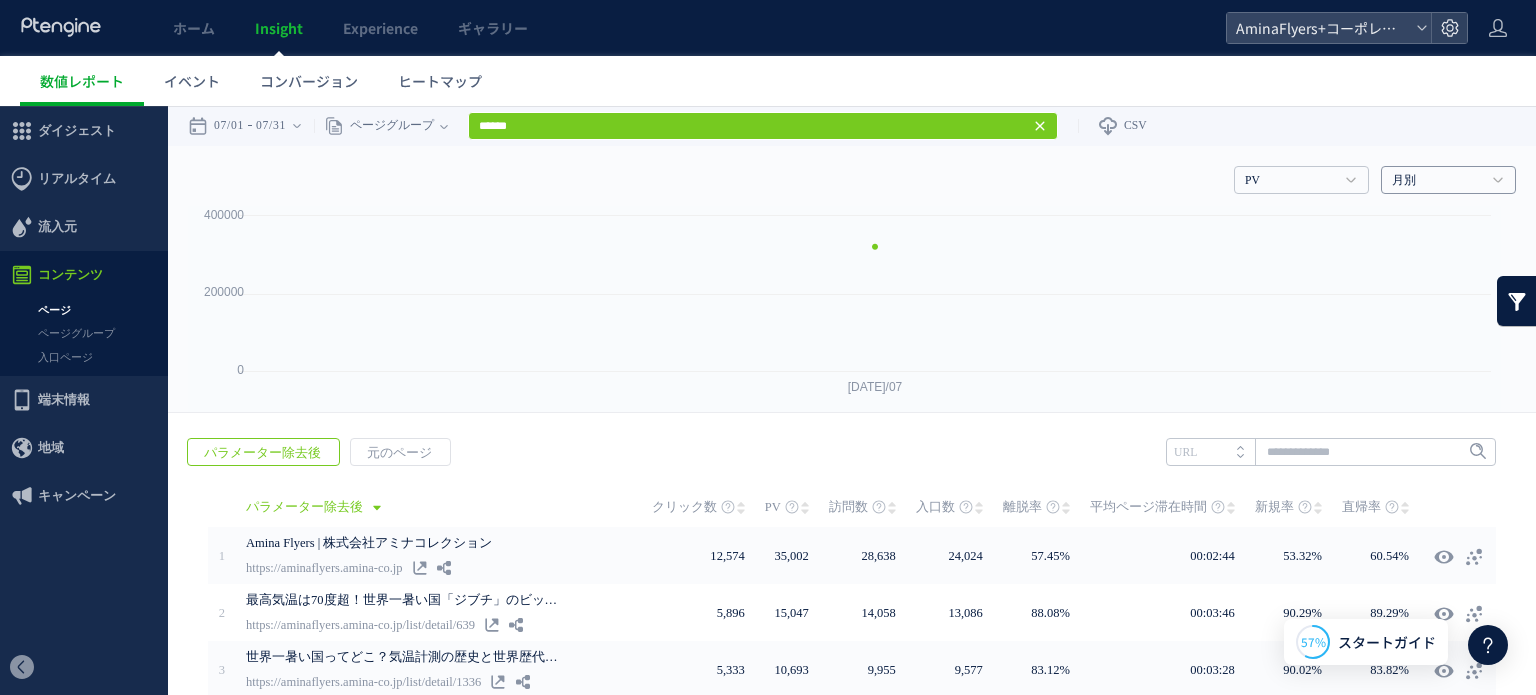 click on "月別" at bounding box center (1437, 181) 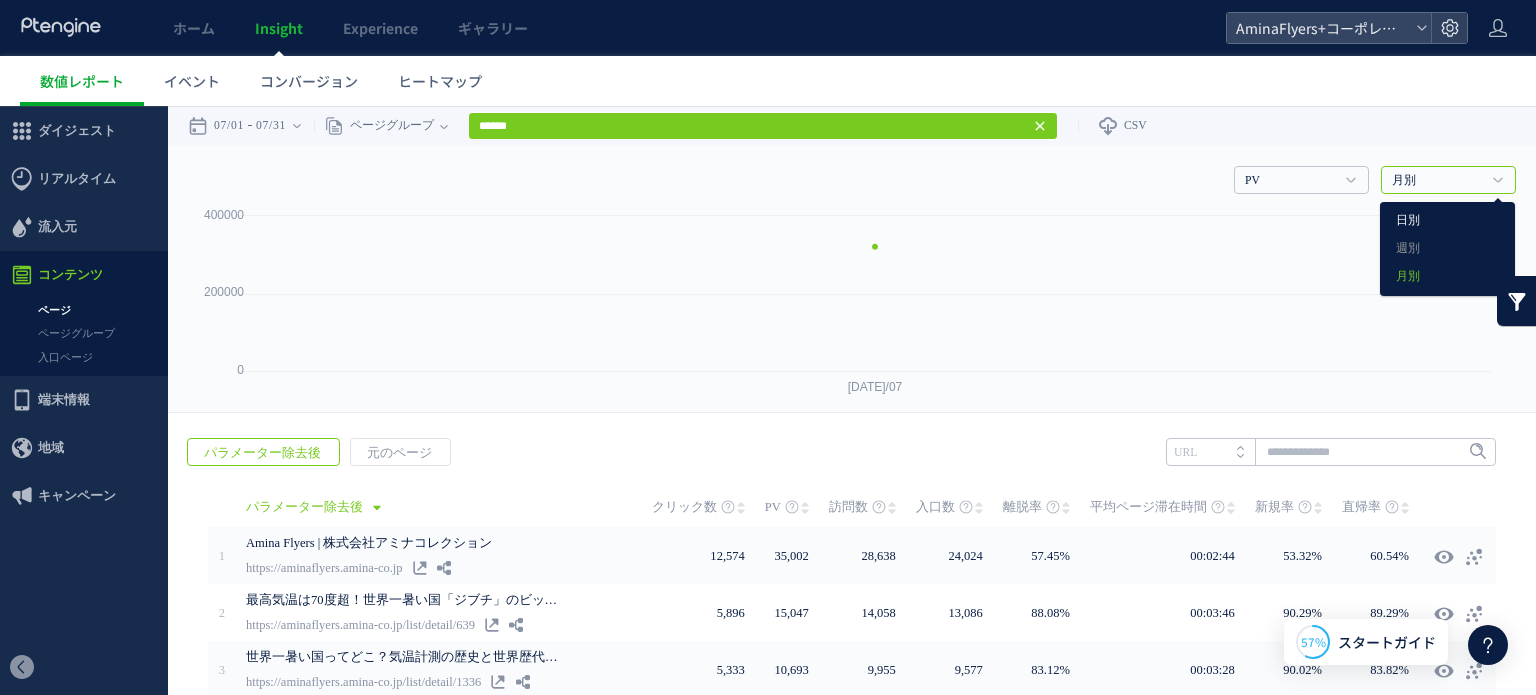 click on "日別" at bounding box center (1447, 221) 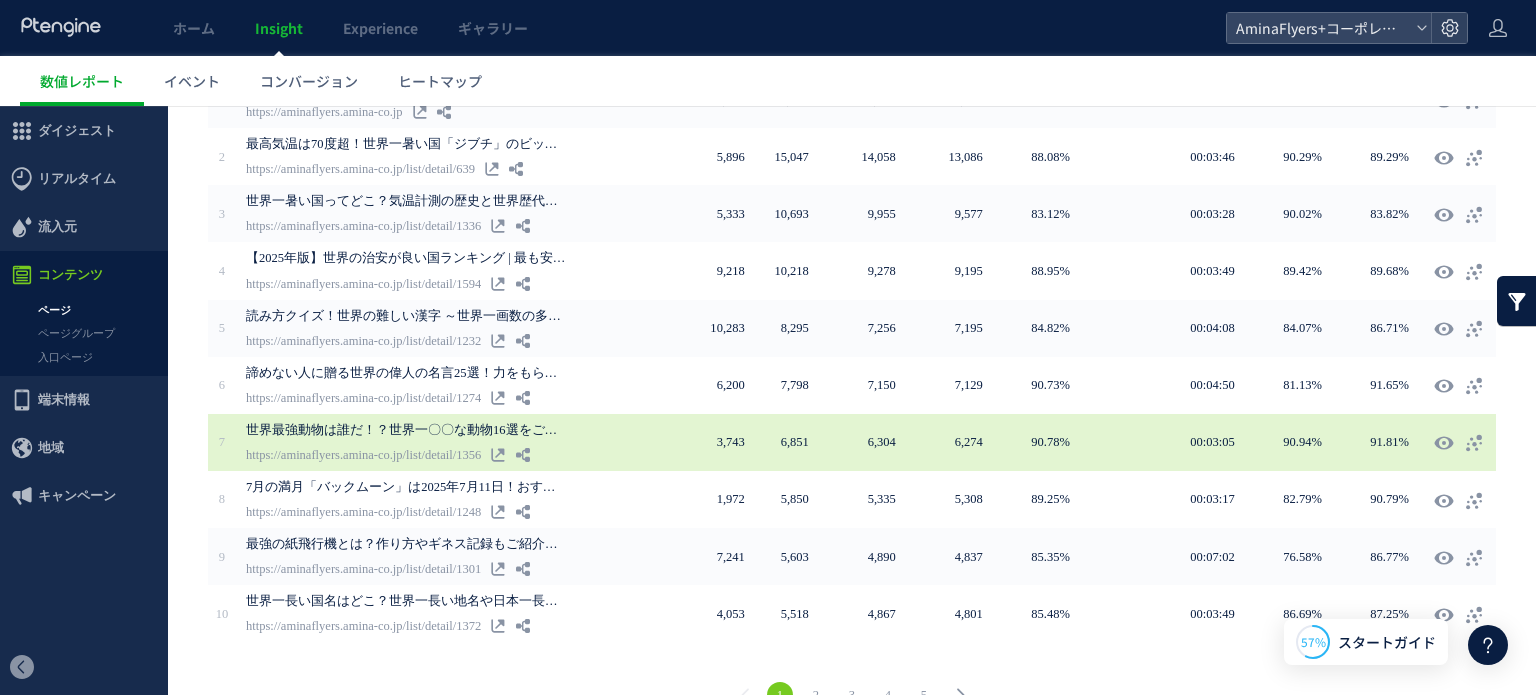 scroll, scrollTop: 488, scrollLeft: 0, axis: vertical 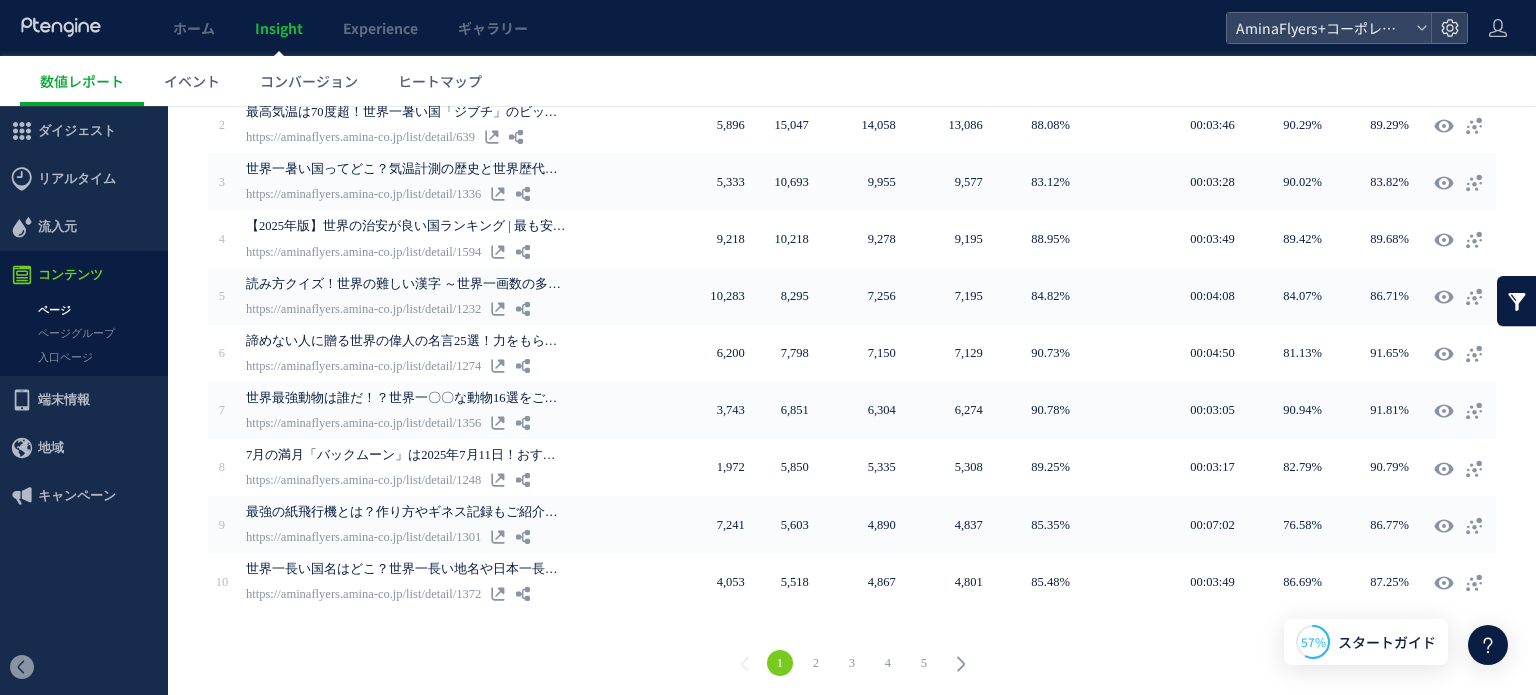 click at bounding box center [1517, 301] 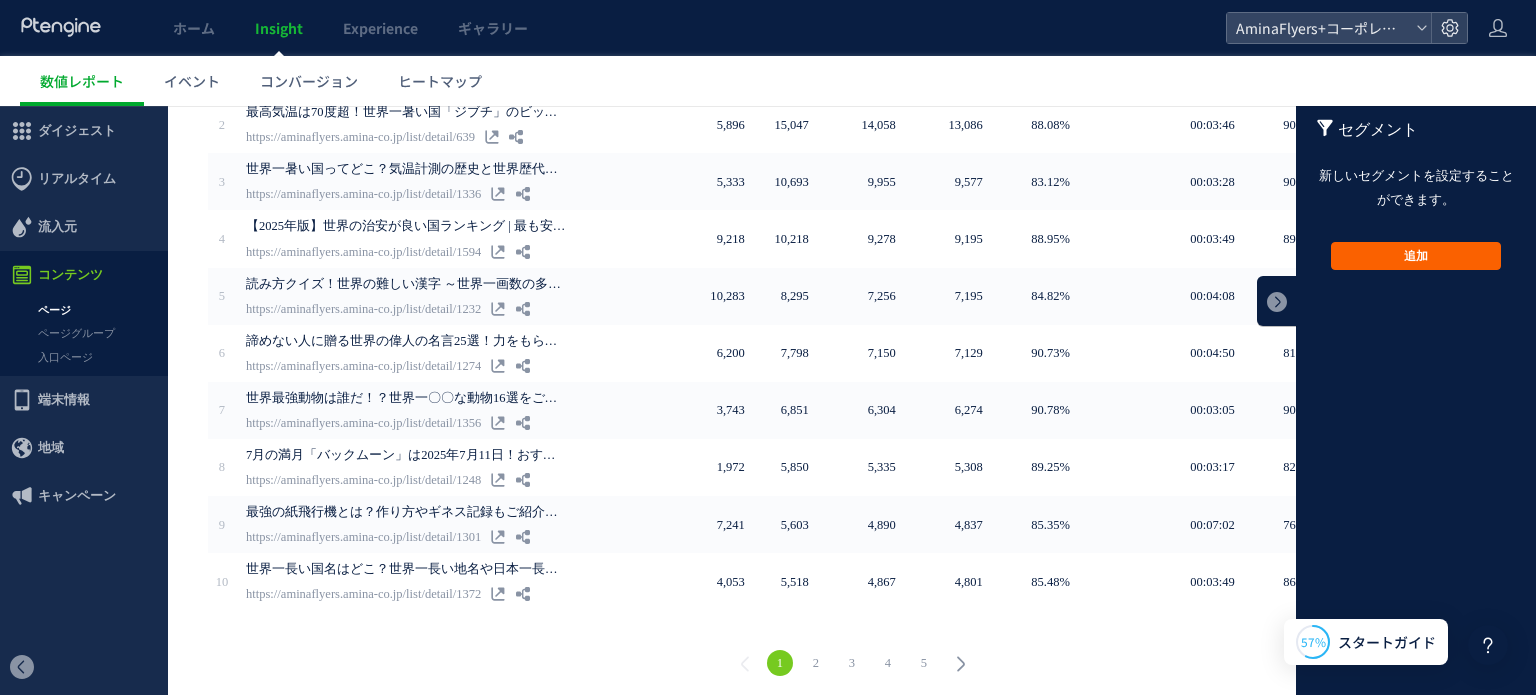 click on "追加" at bounding box center [1416, 256] 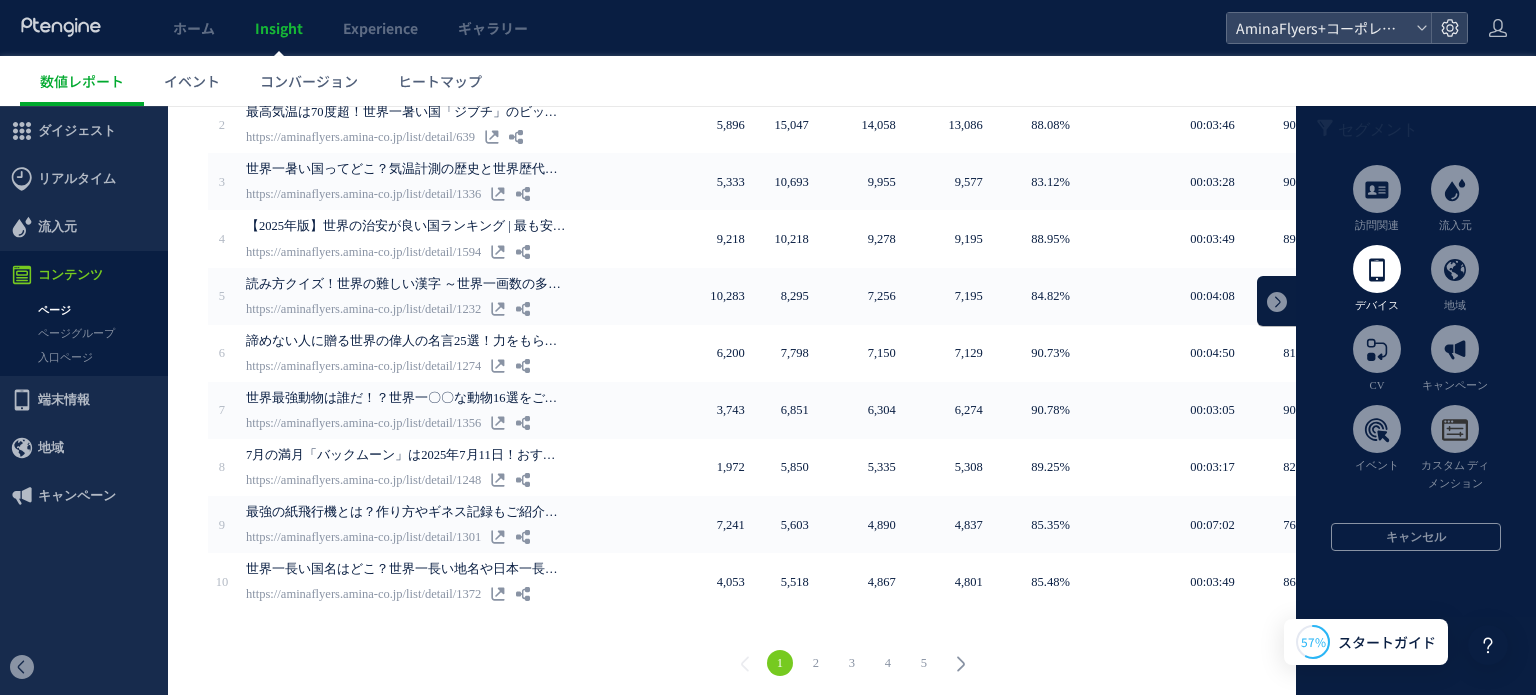 click at bounding box center [1377, 269] 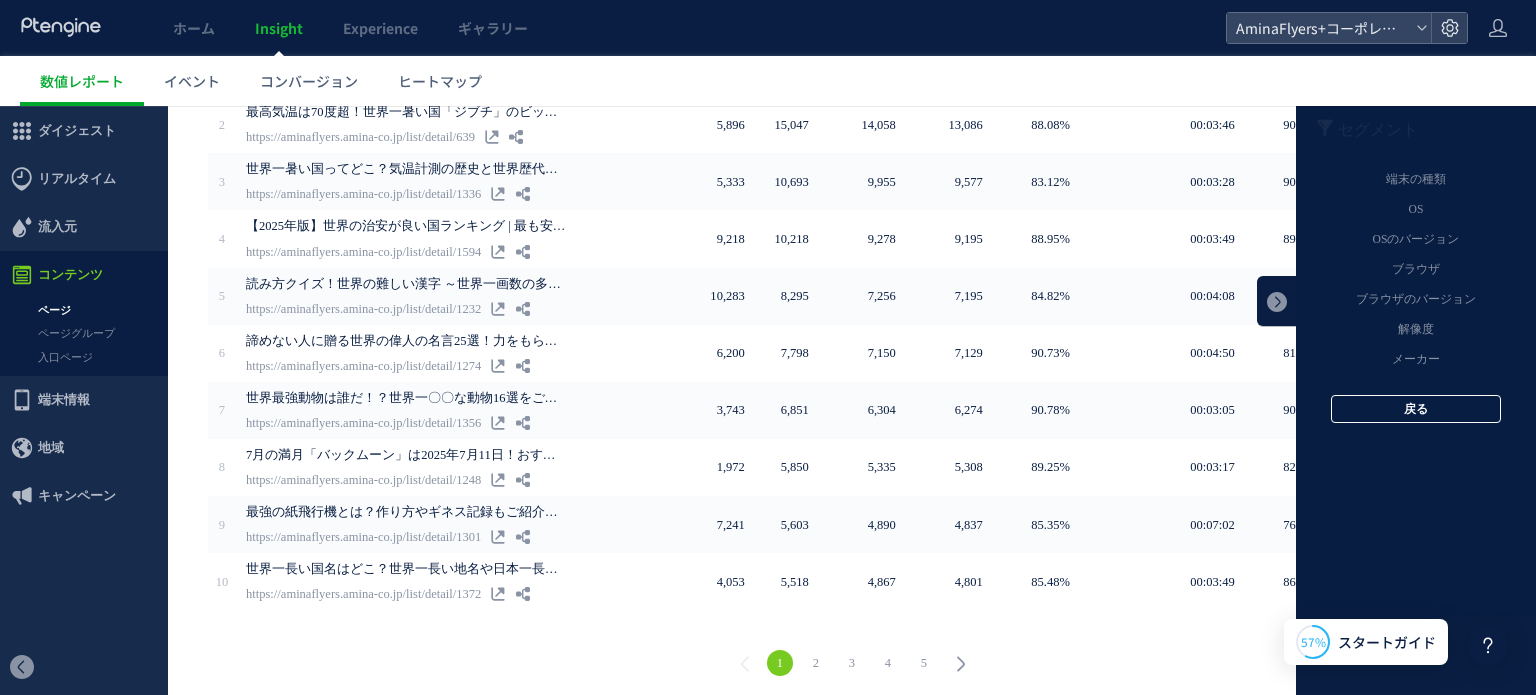 click on "戻る" at bounding box center [1416, 409] 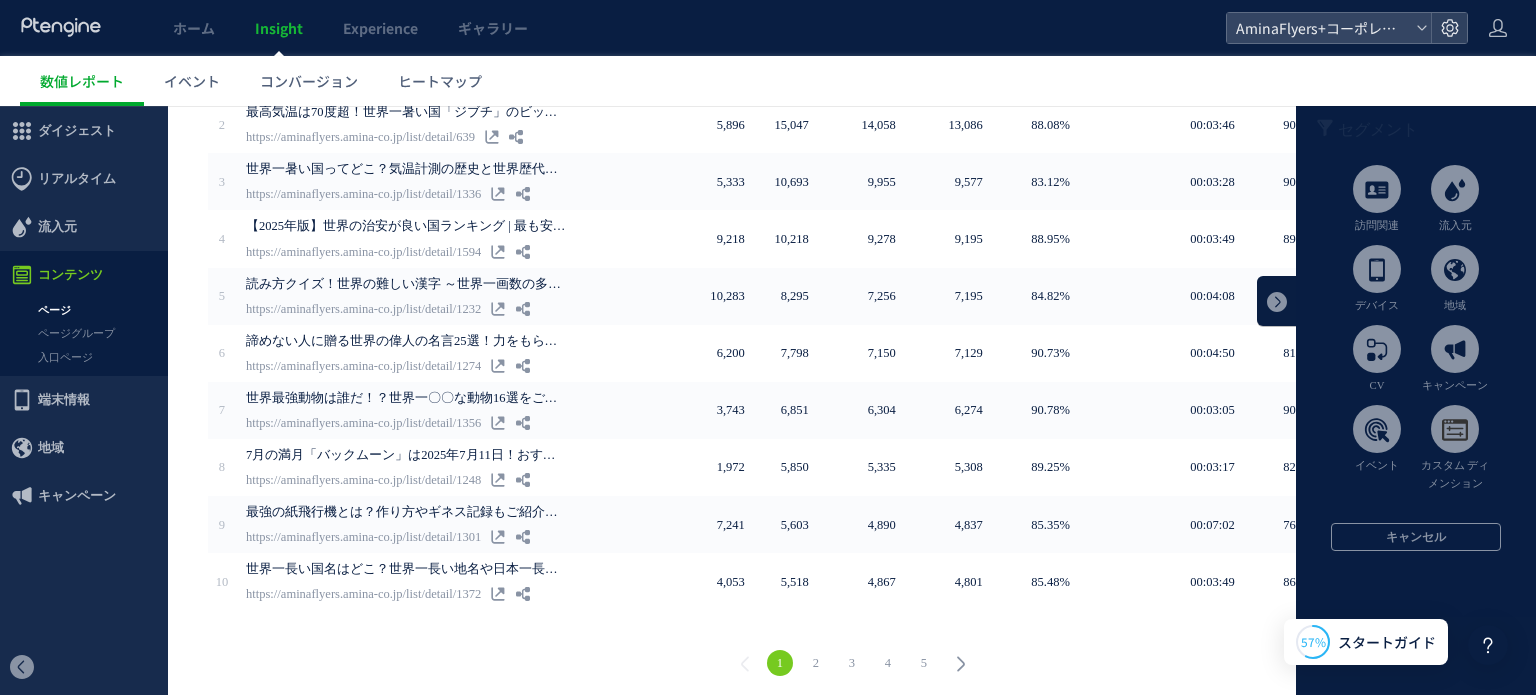 click at bounding box center [1455, 349] 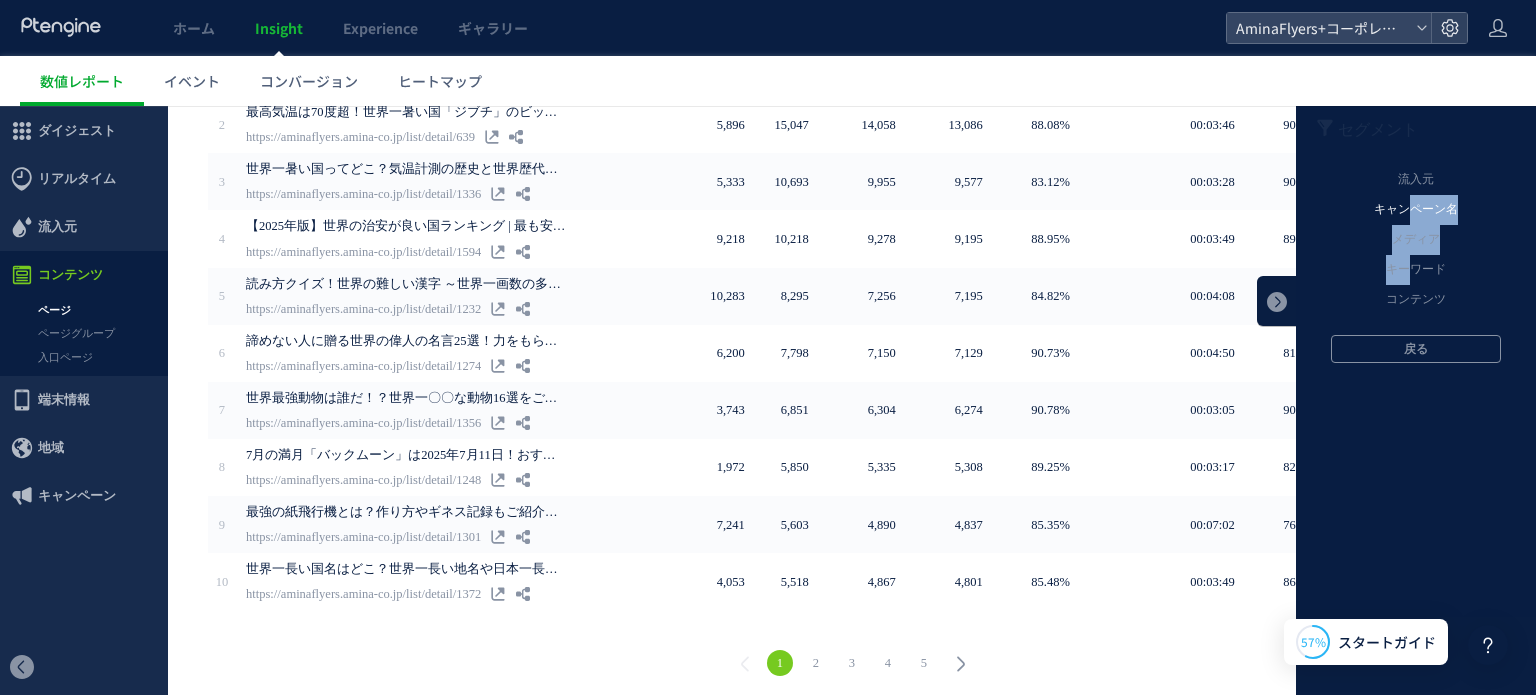 drag, startPoint x: 1393, startPoint y: 273, endPoint x: 1400, endPoint y: 195, distance: 78.31347 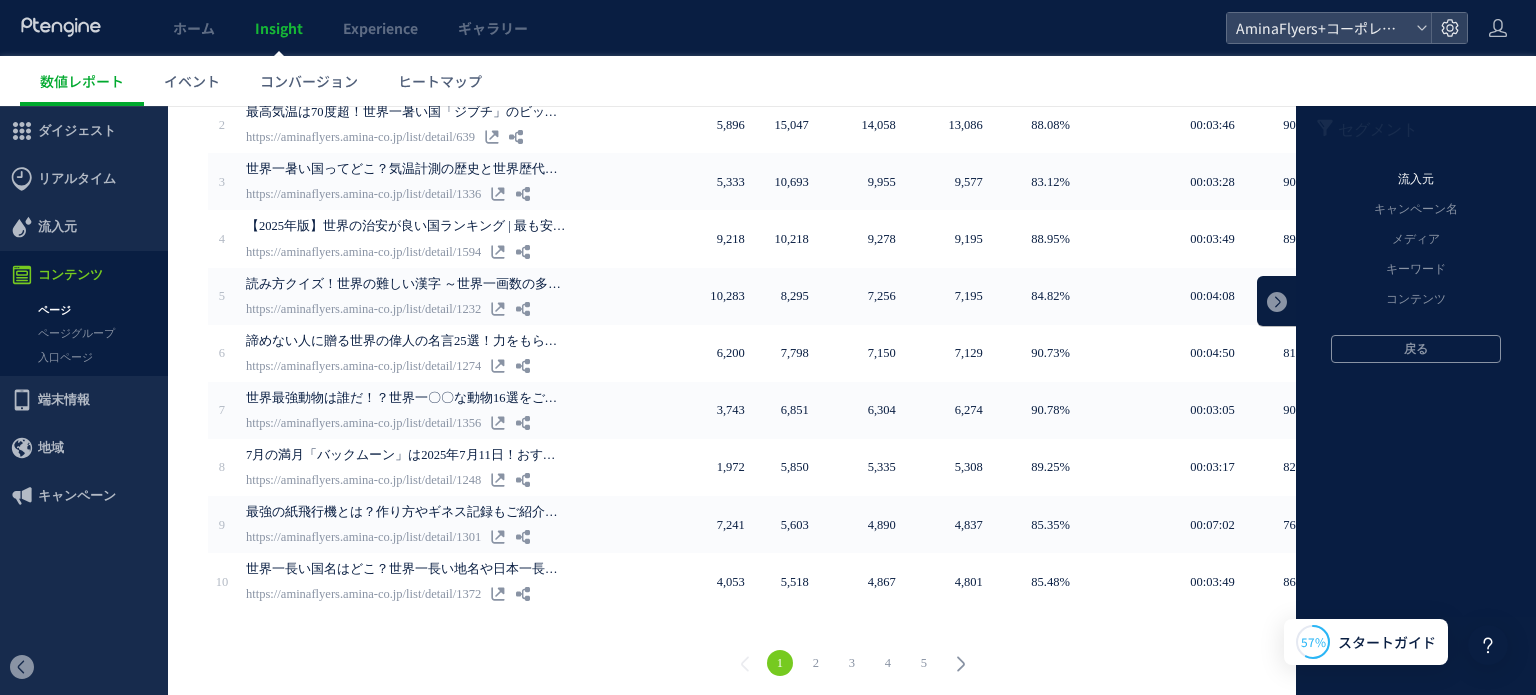 click on "流入元" at bounding box center [1416, 180] 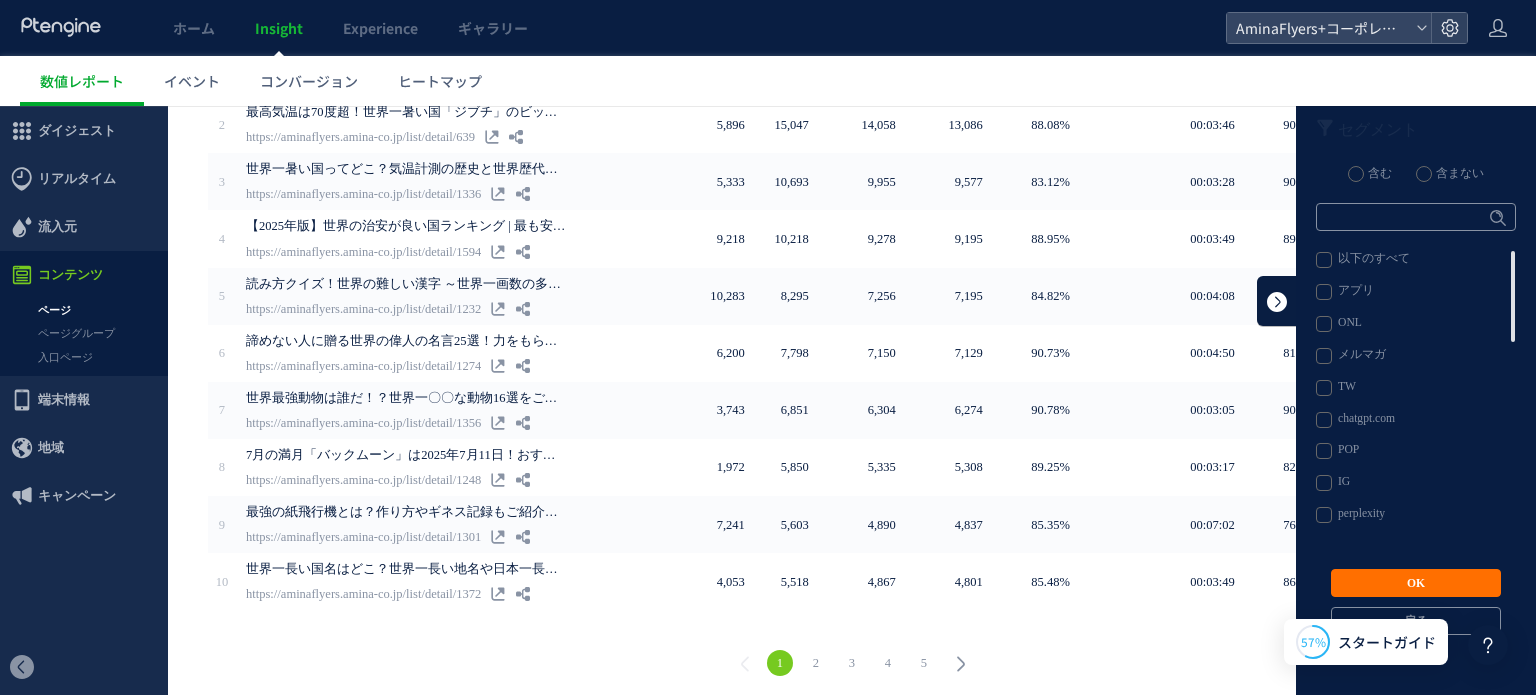 click at bounding box center [1277, 301] 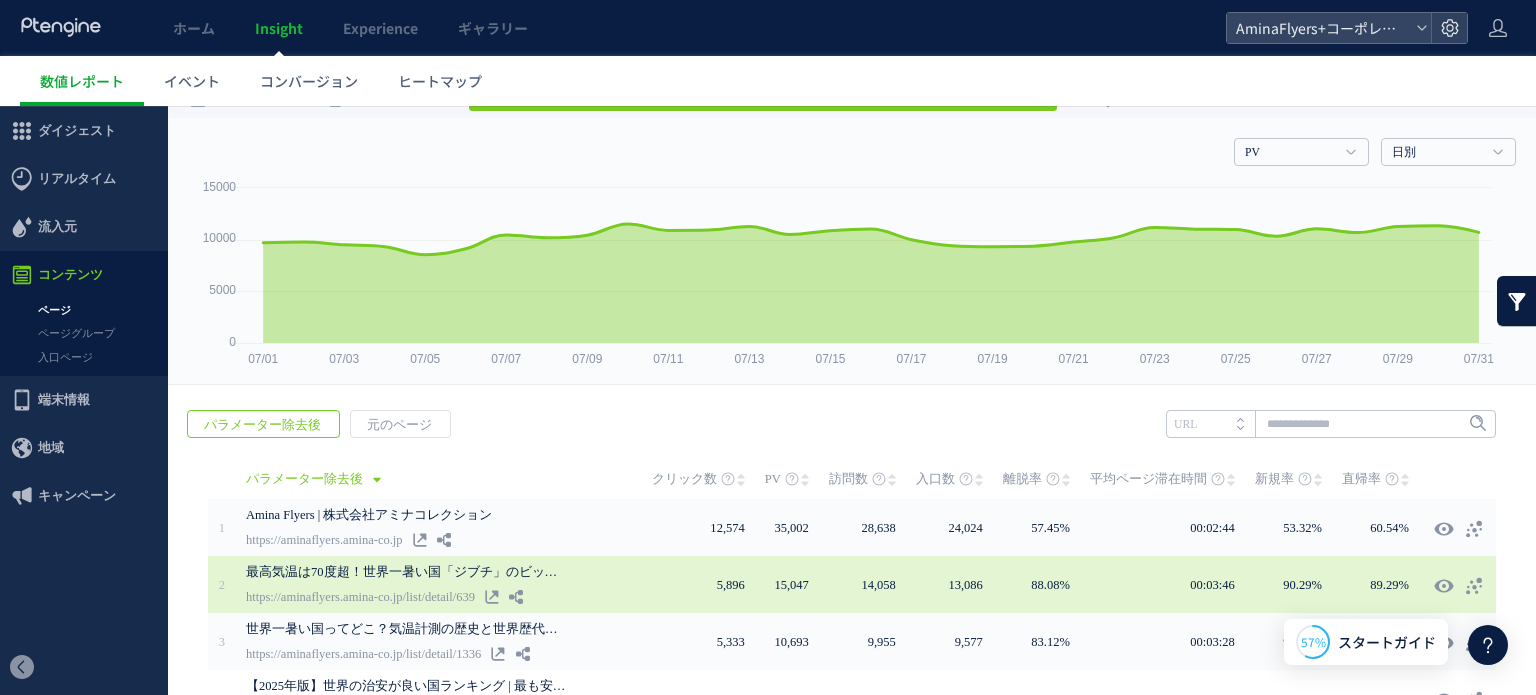 scroll, scrollTop: 0, scrollLeft: 0, axis: both 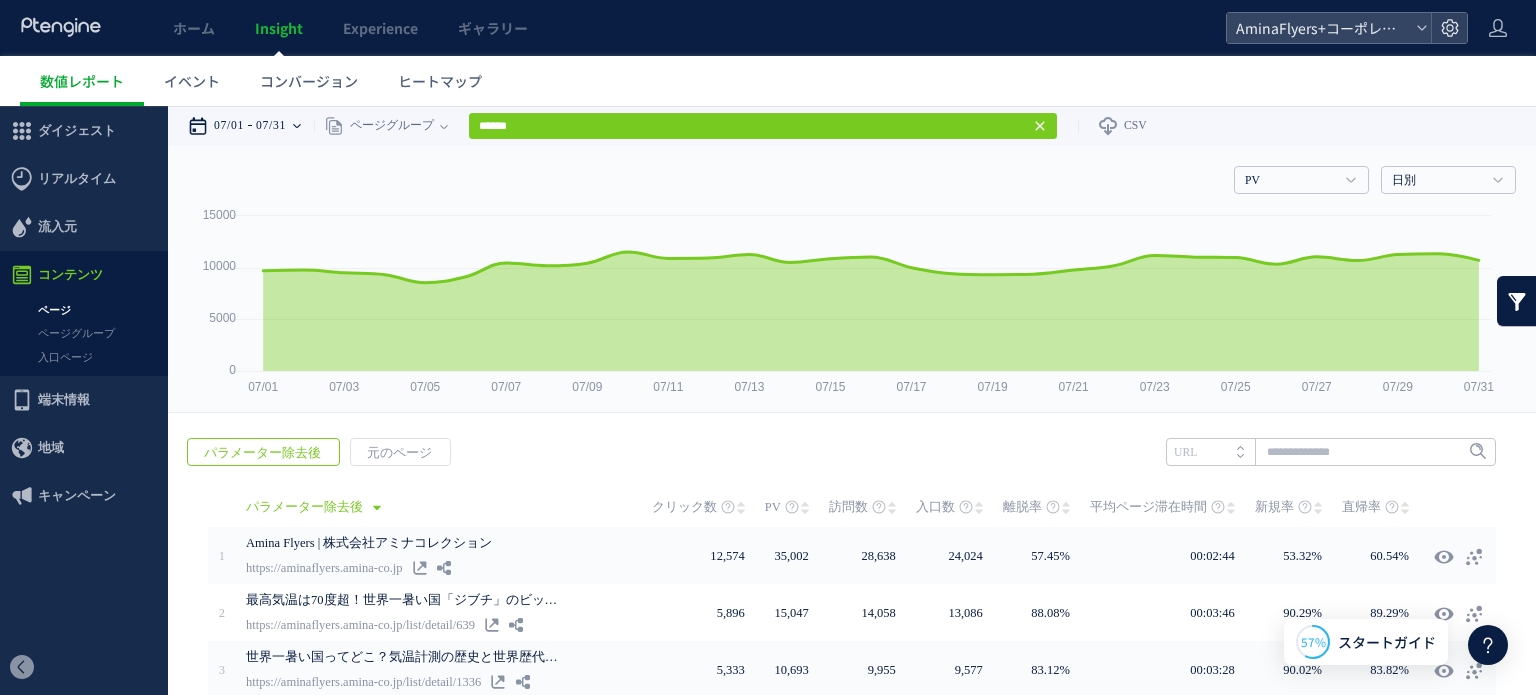click on "07/31" at bounding box center (271, 126) 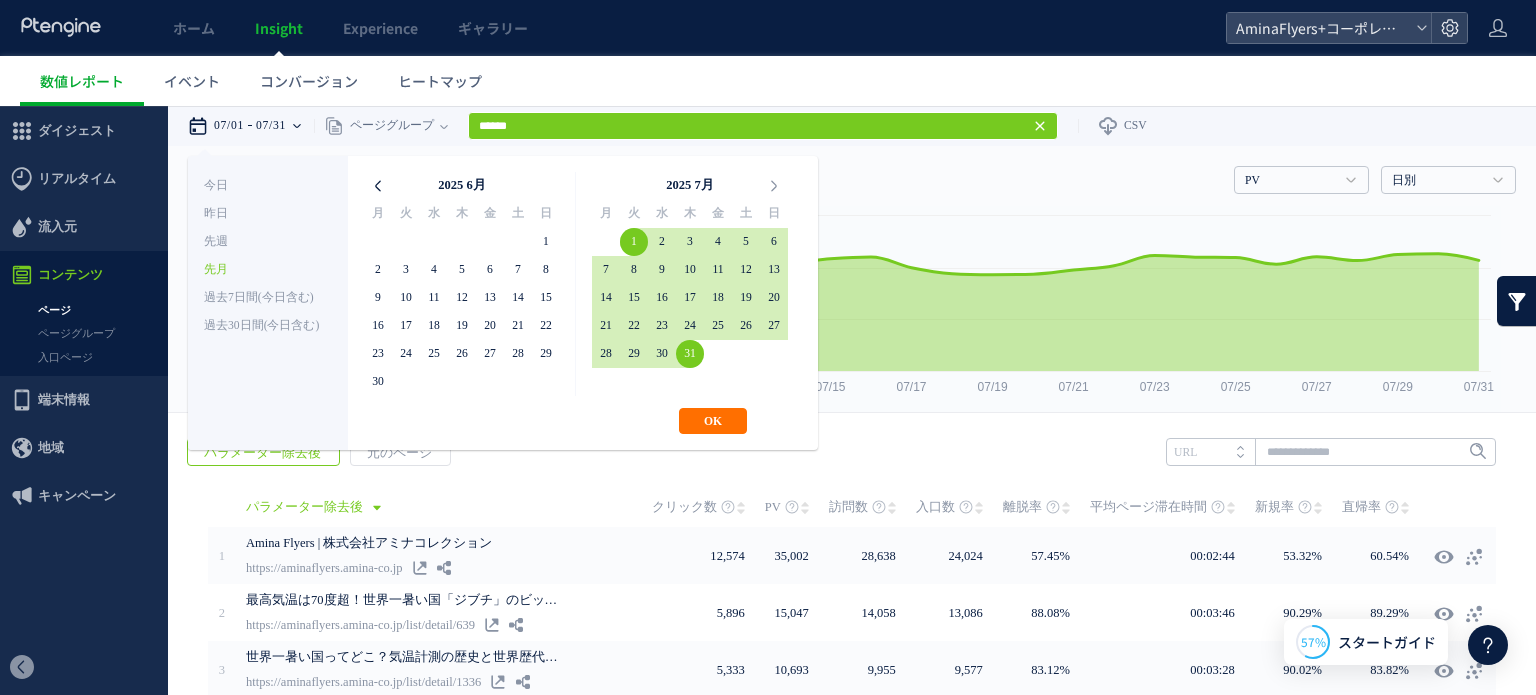 click at bounding box center (378, 186) 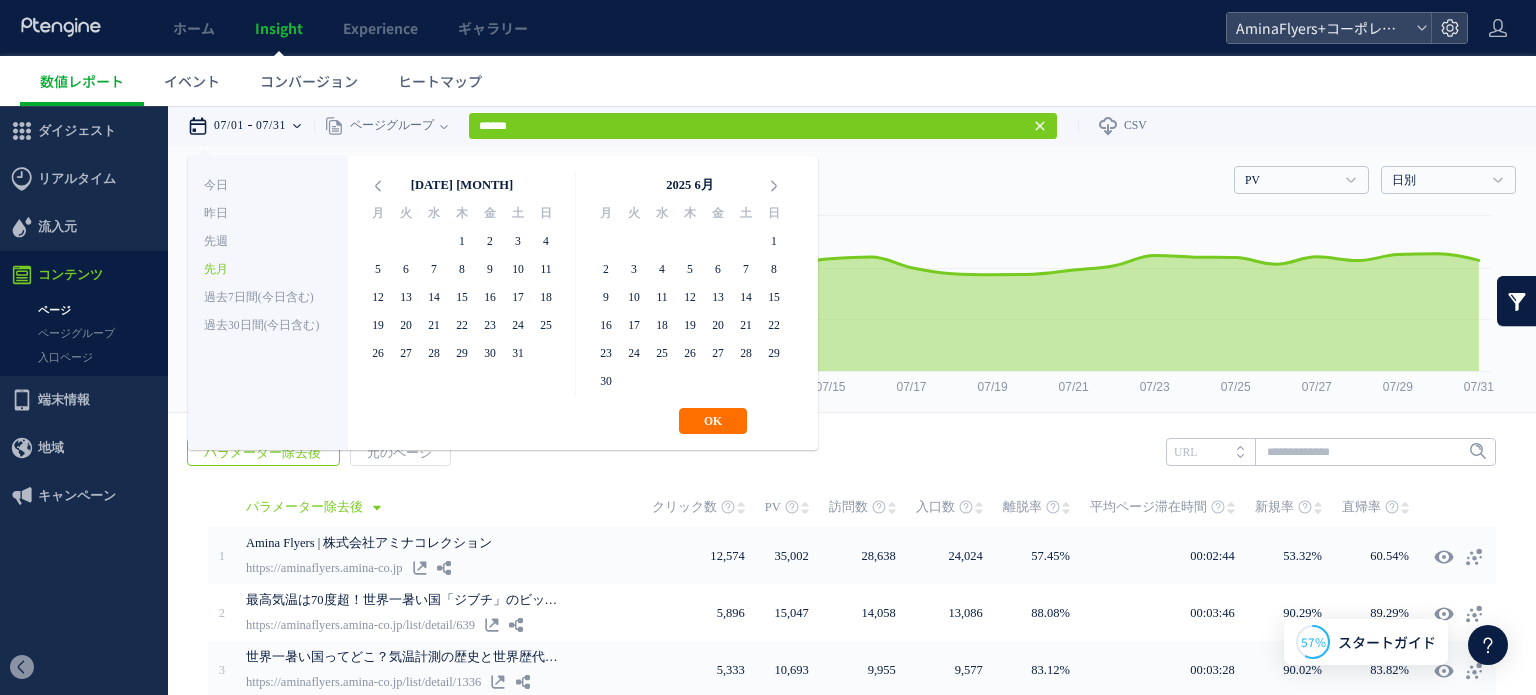 click at bounding box center [378, 186] 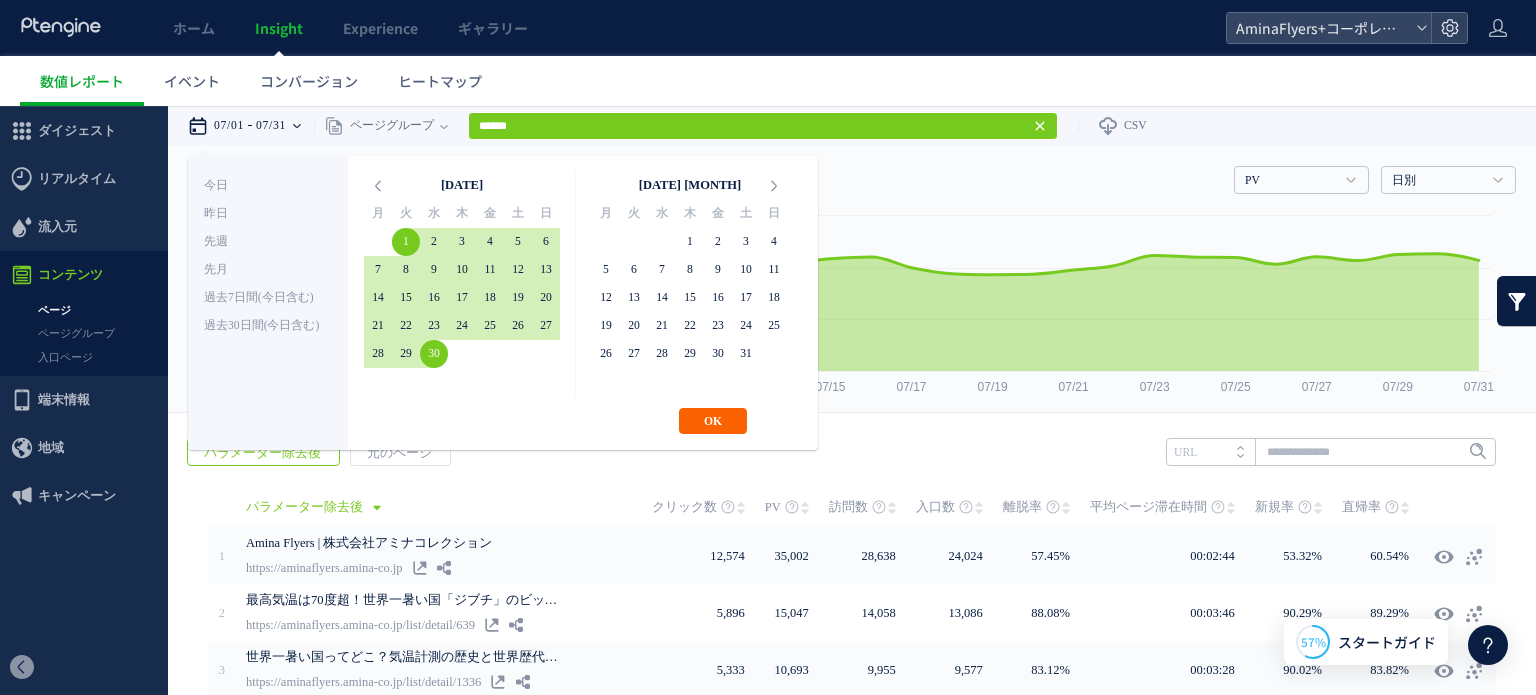 click on "OK" at bounding box center [713, 421] 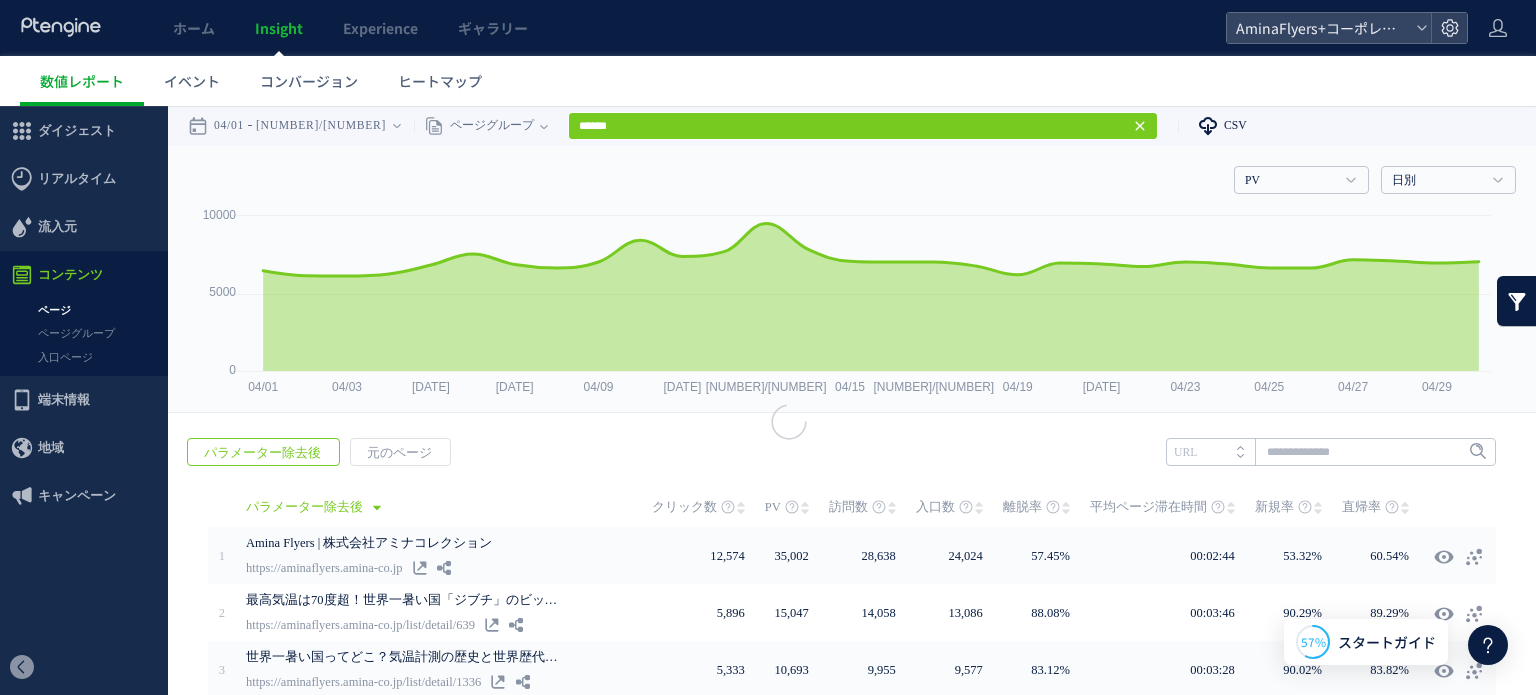 click 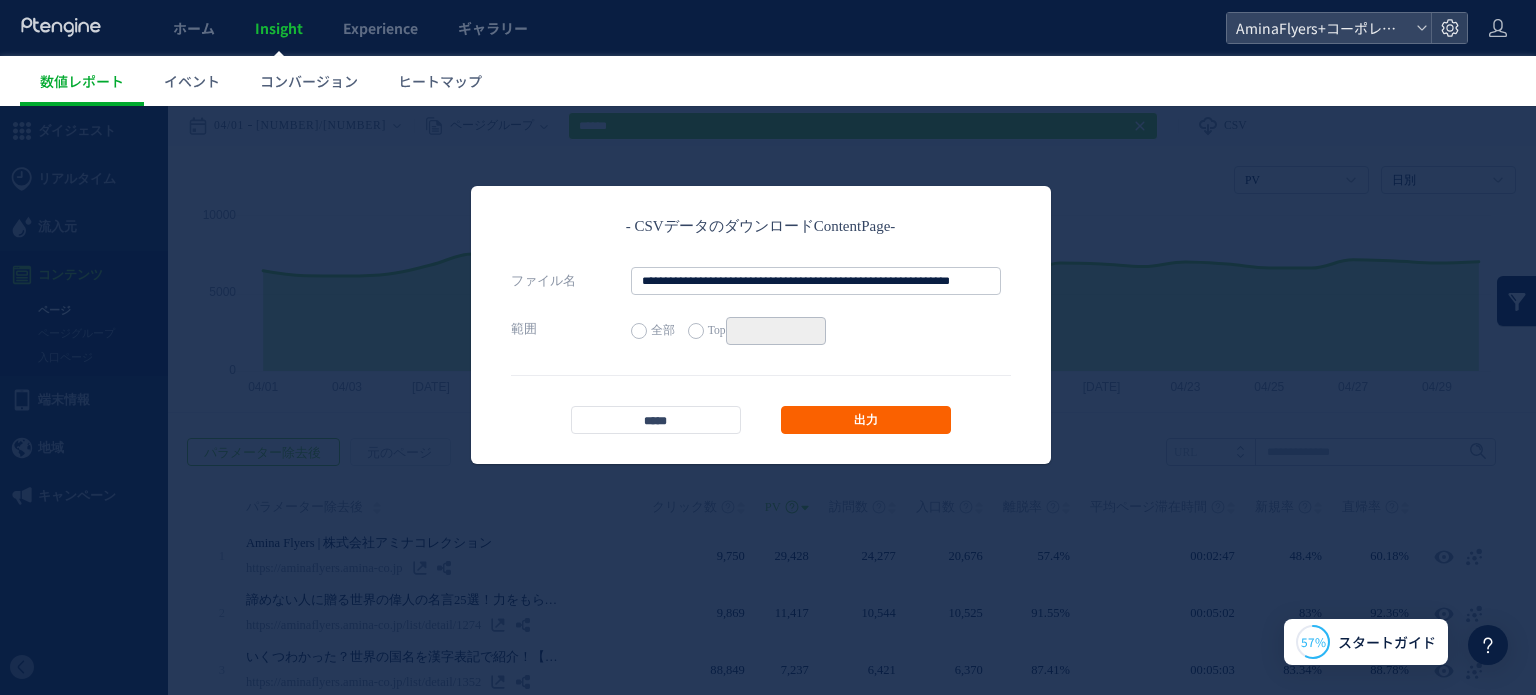 click on "出力" at bounding box center (866, 420) 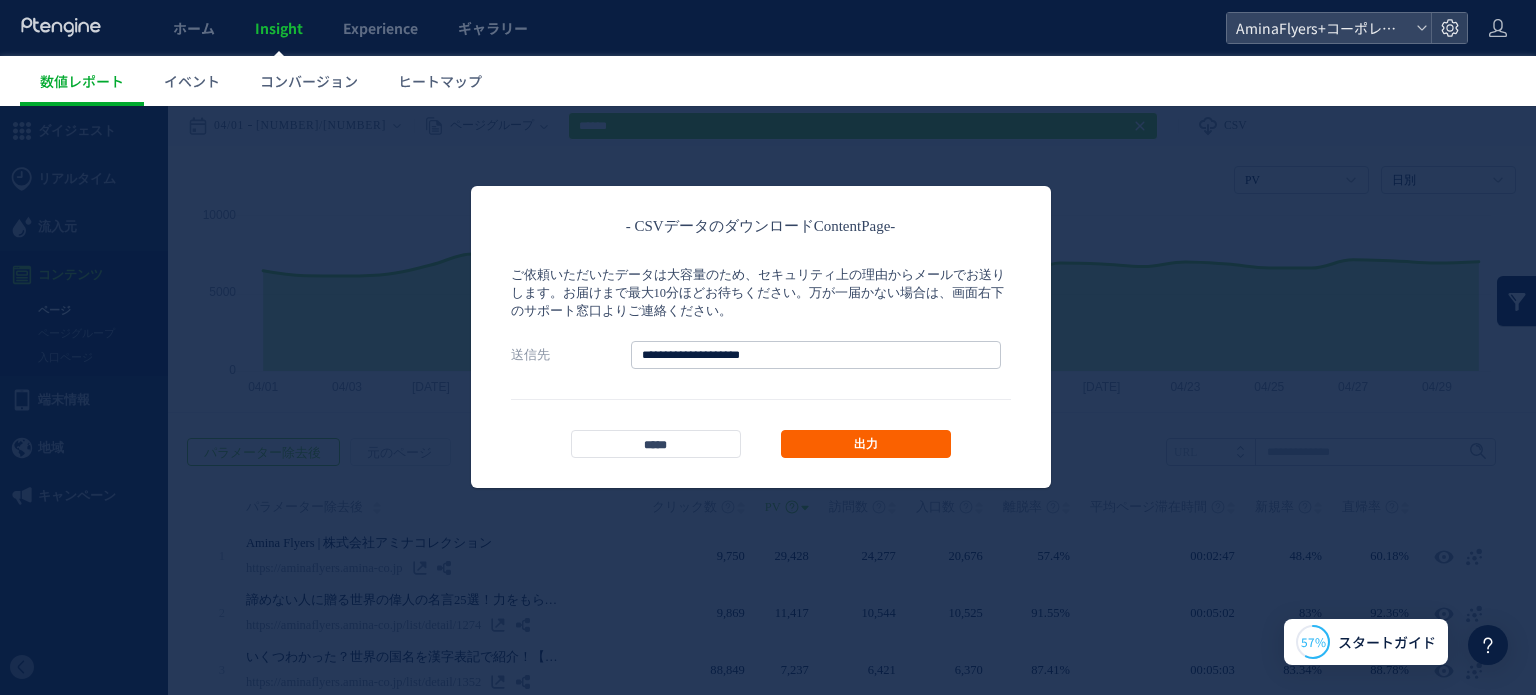 click on "出力" at bounding box center (866, 444) 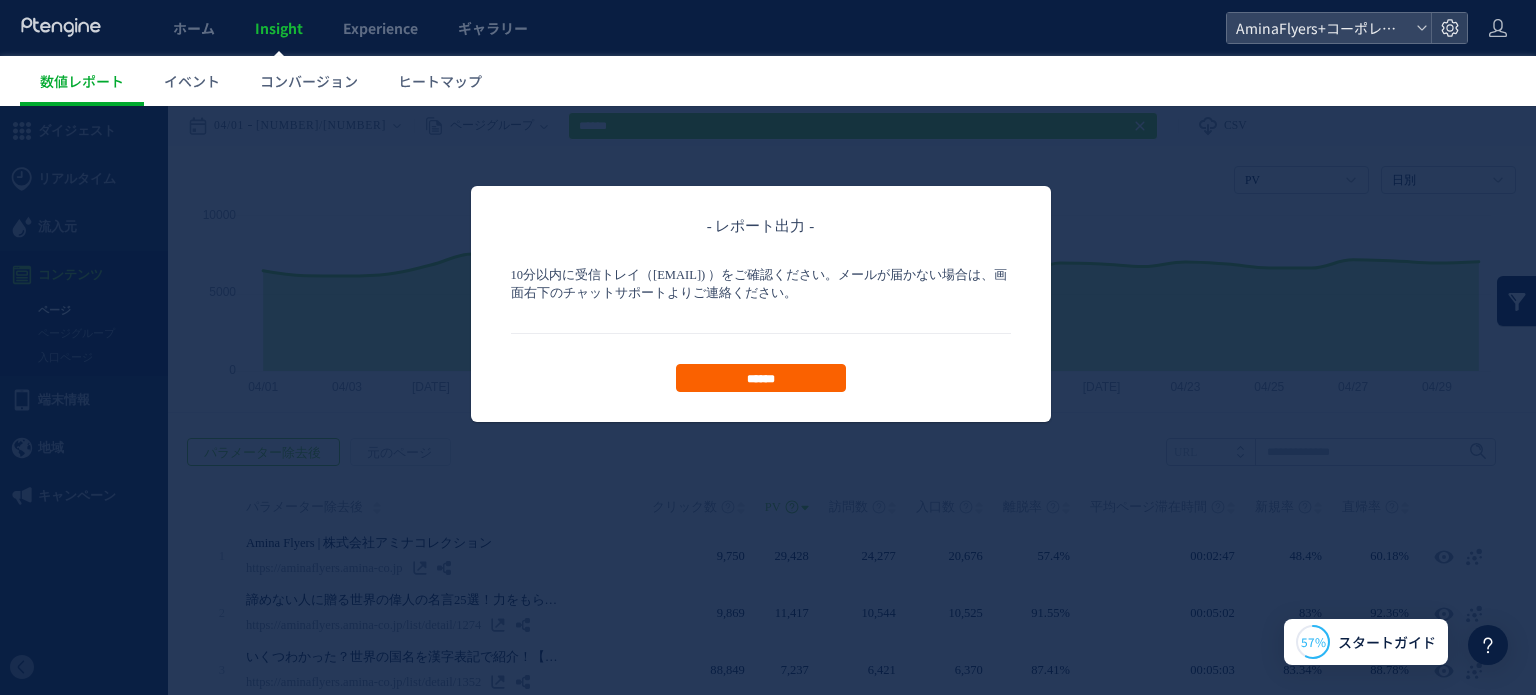 click on "******" at bounding box center [761, 378] 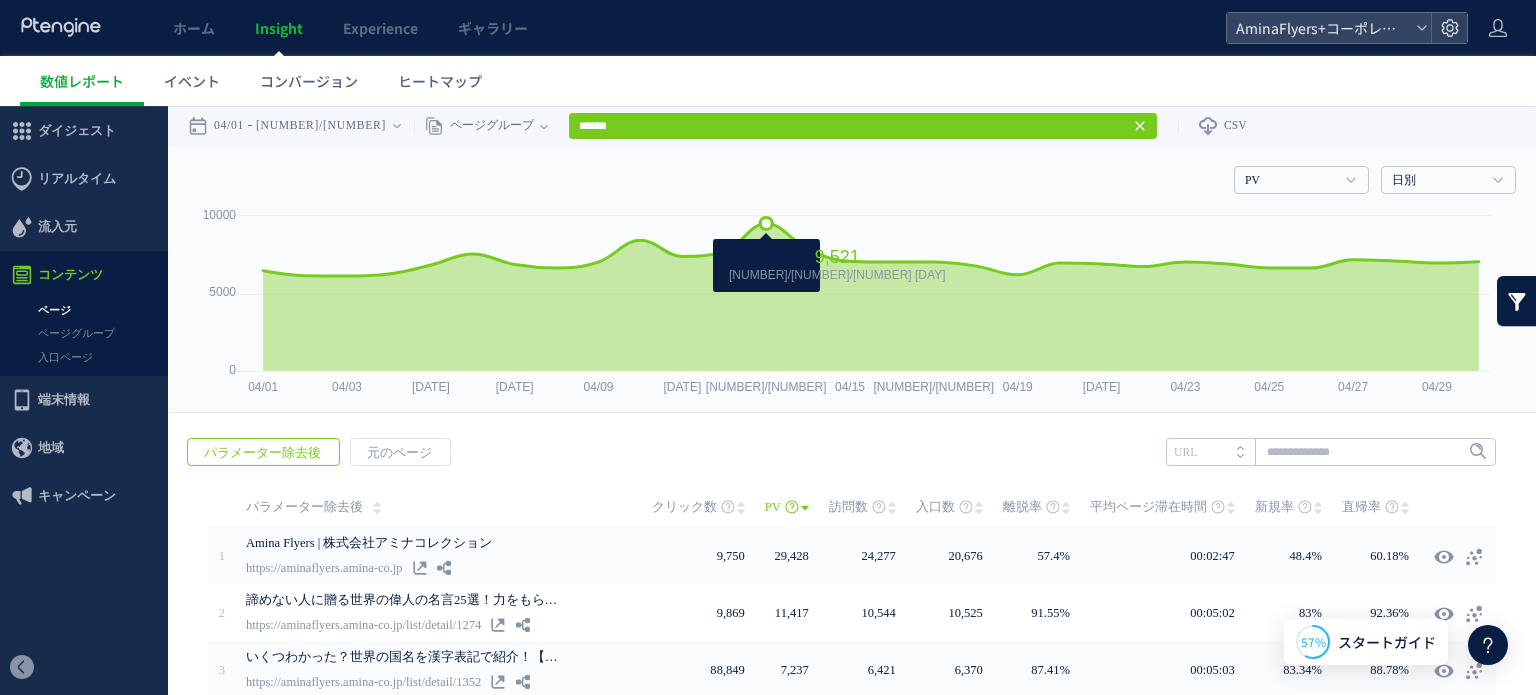 click 